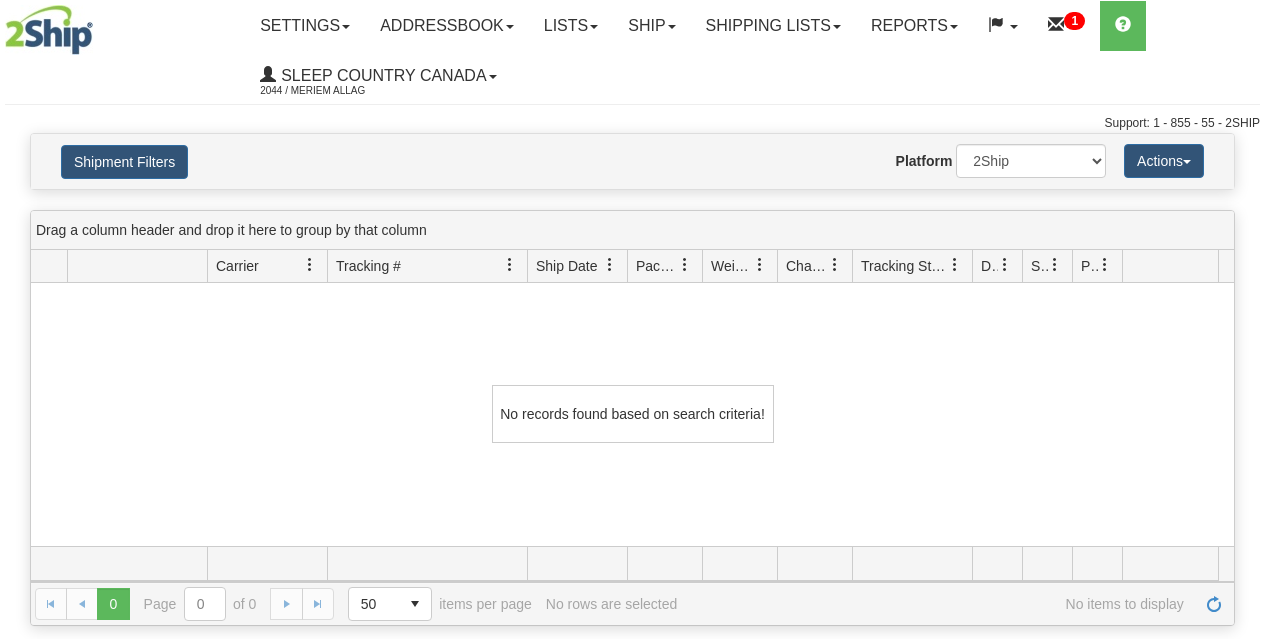 select on "3936" 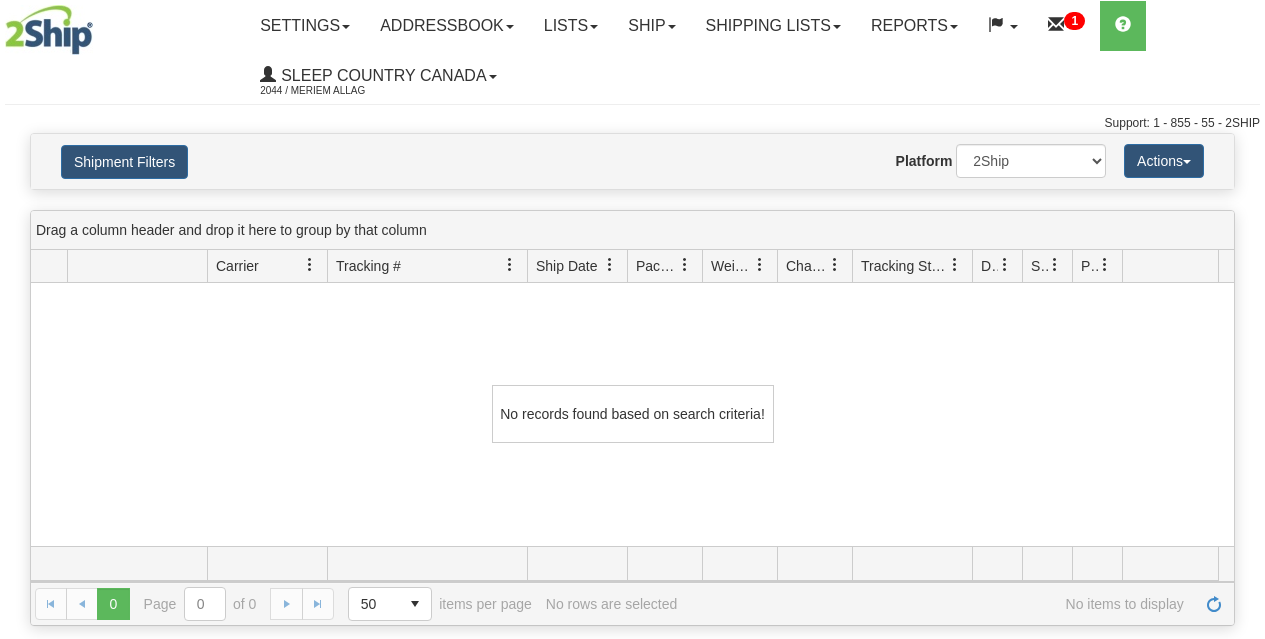 scroll, scrollTop: 0, scrollLeft: 0, axis: both 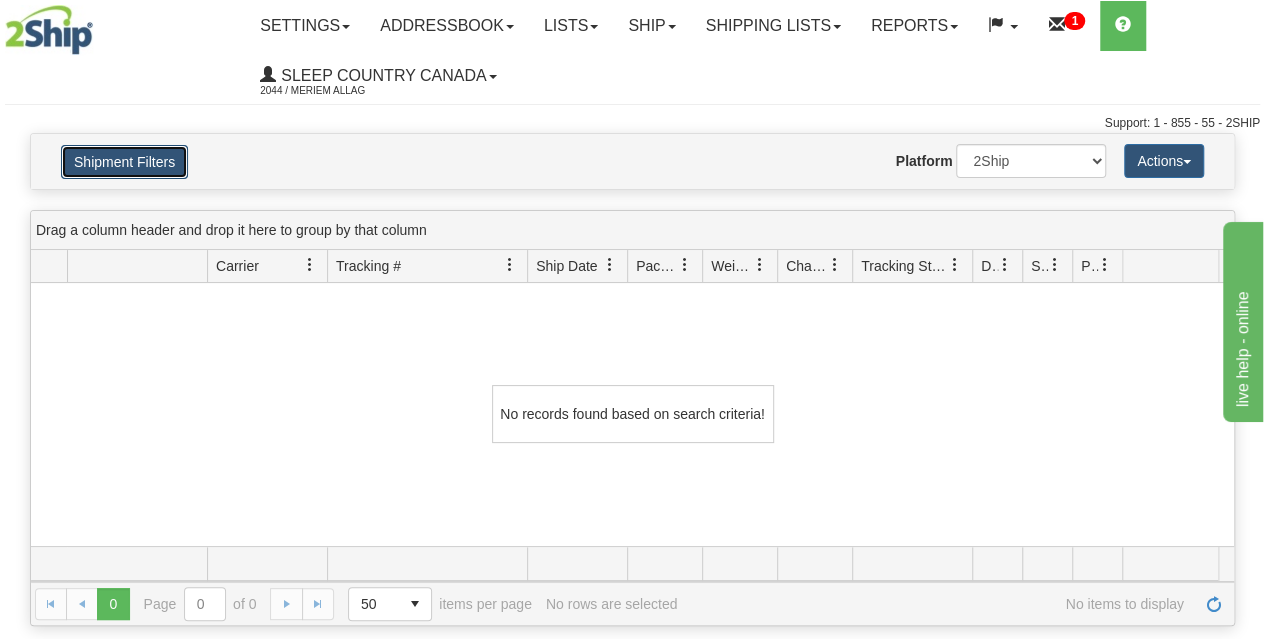 click on "Shipment Filters" at bounding box center (124, 162) 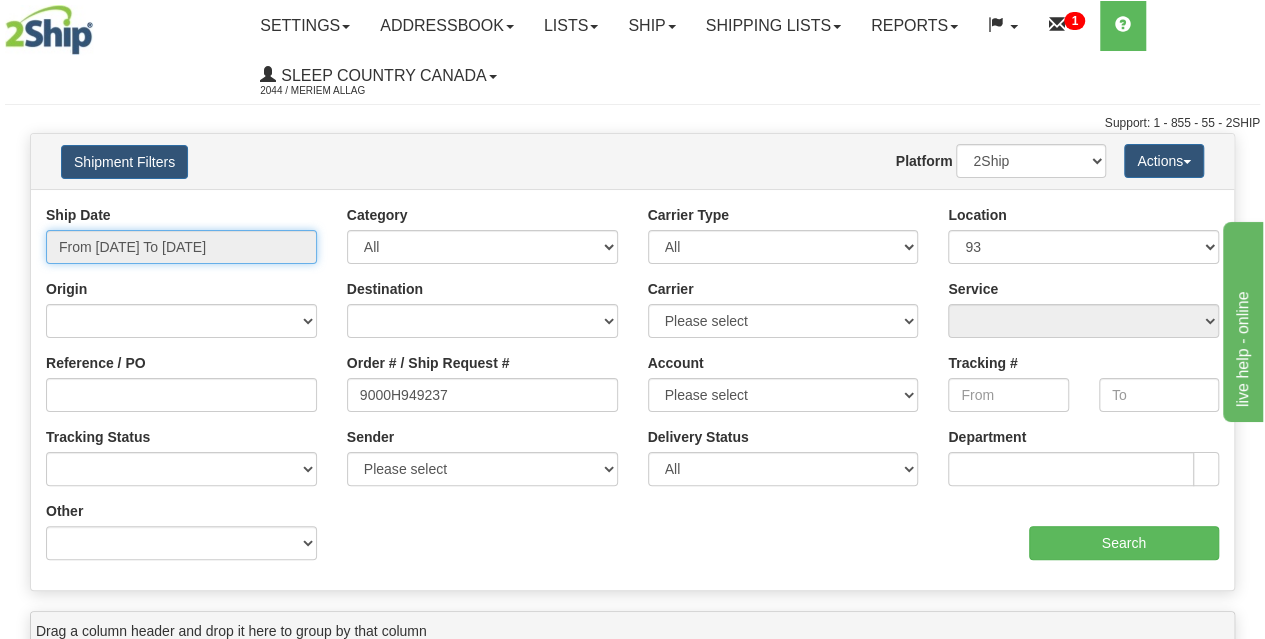 click on "From 07/05/2025 To 08/03/2025" at bounding box center [181, 247] 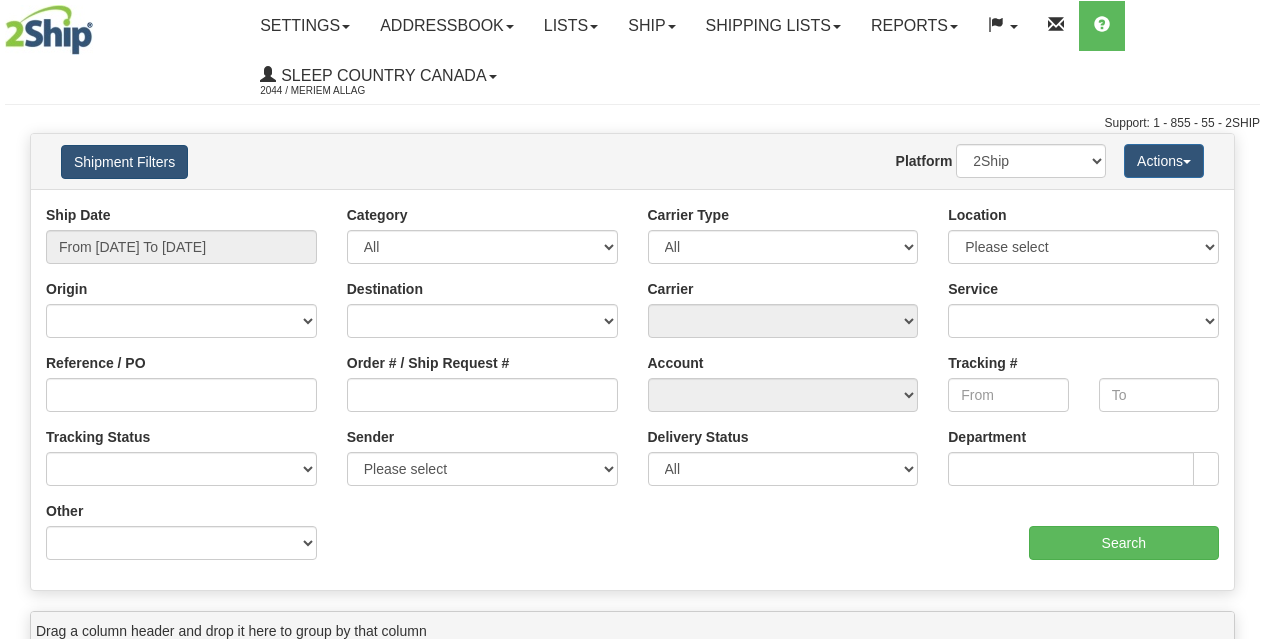 scroll, scrollTop: 0, scrollLeft: 0, axis: both 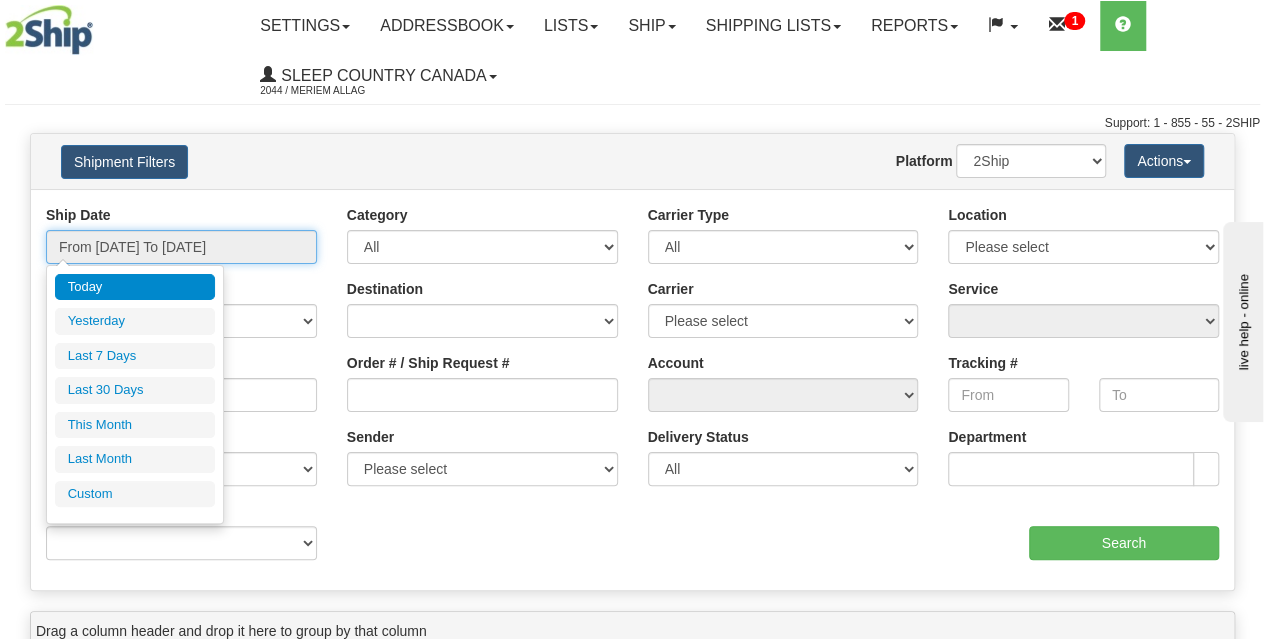 click on "From [DATE] To [DATE]" at bounding box center [181, 247] 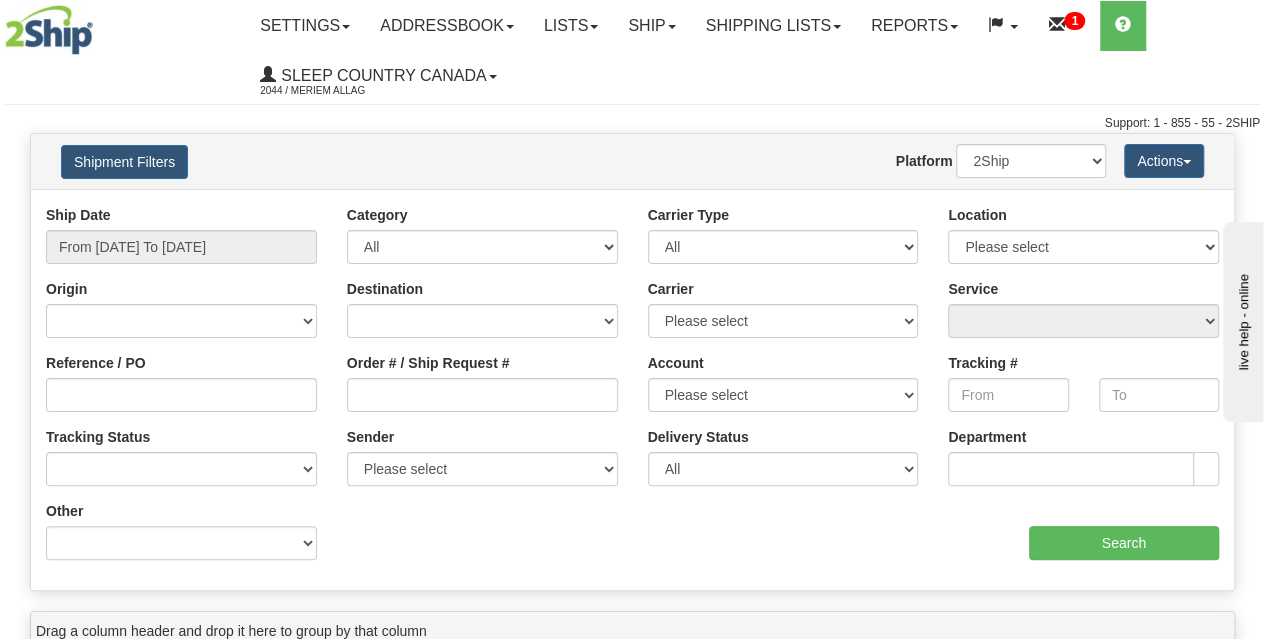 click on "Destination
[COUNTRY]
[COUNTRY]
[COUNTRY]
[COUNTRY]
[COUNTRY]
[COUNTRY]
[COUNTRY]
[COUNTRY]
Other" at bounding box center [482, 316] 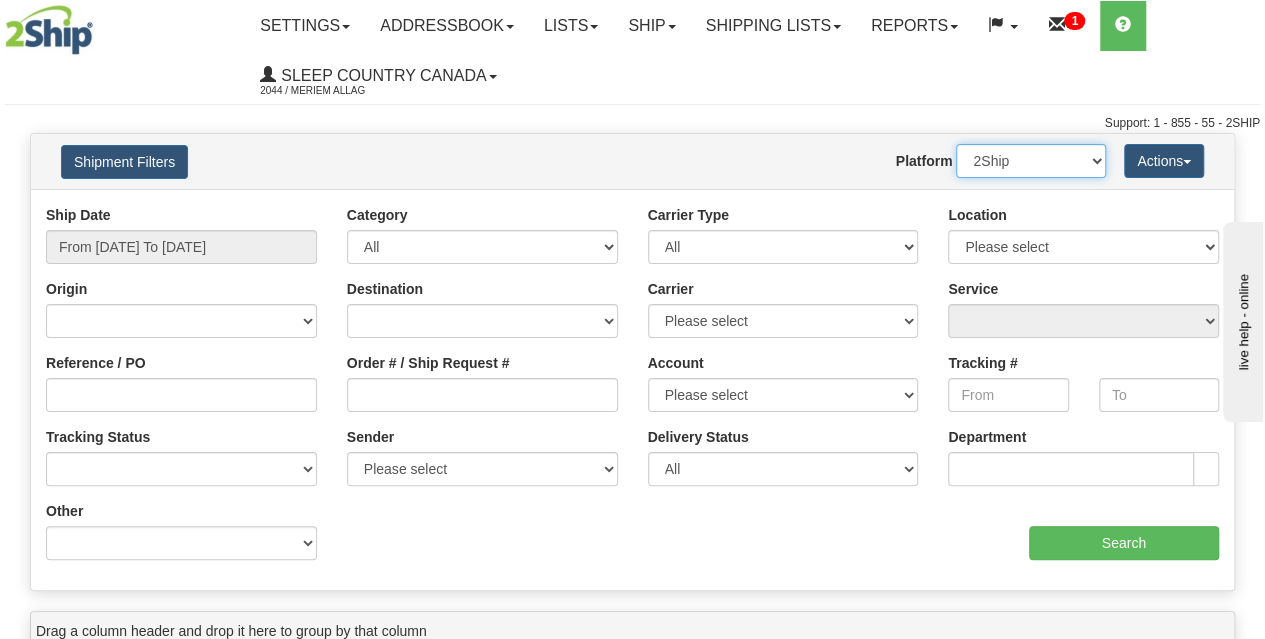 click on "2Ship
Imported" at bounding box center [1031, 161] 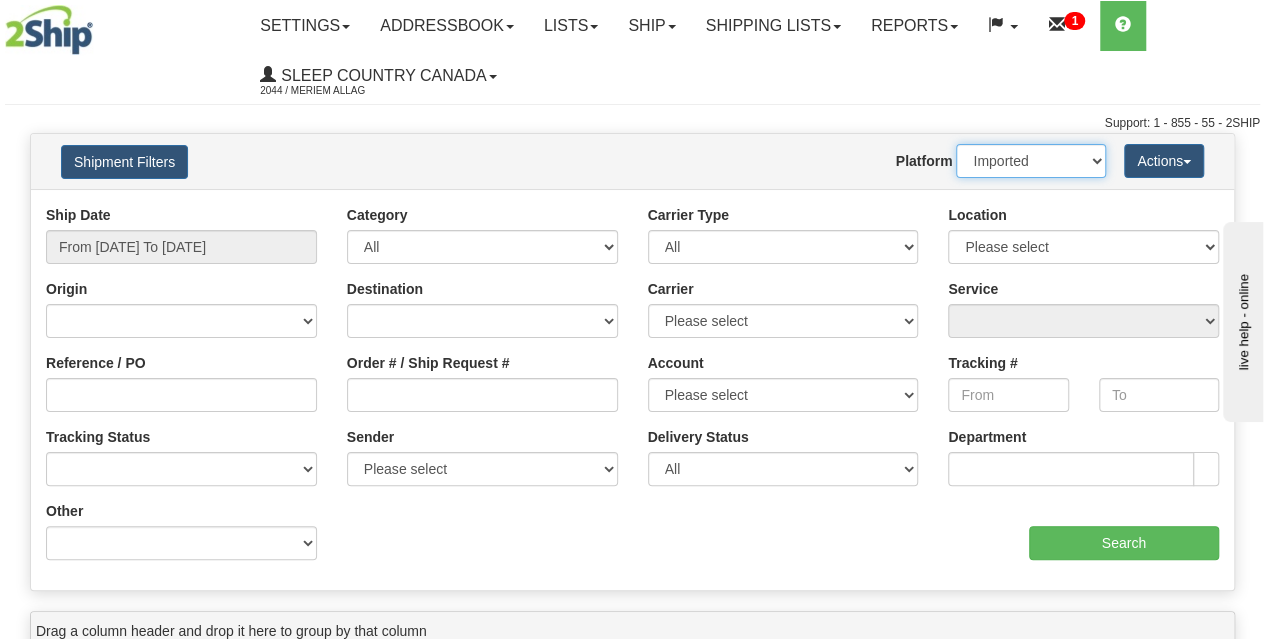 click on "2Ship
Imported" at bounding box center [1031, 161] 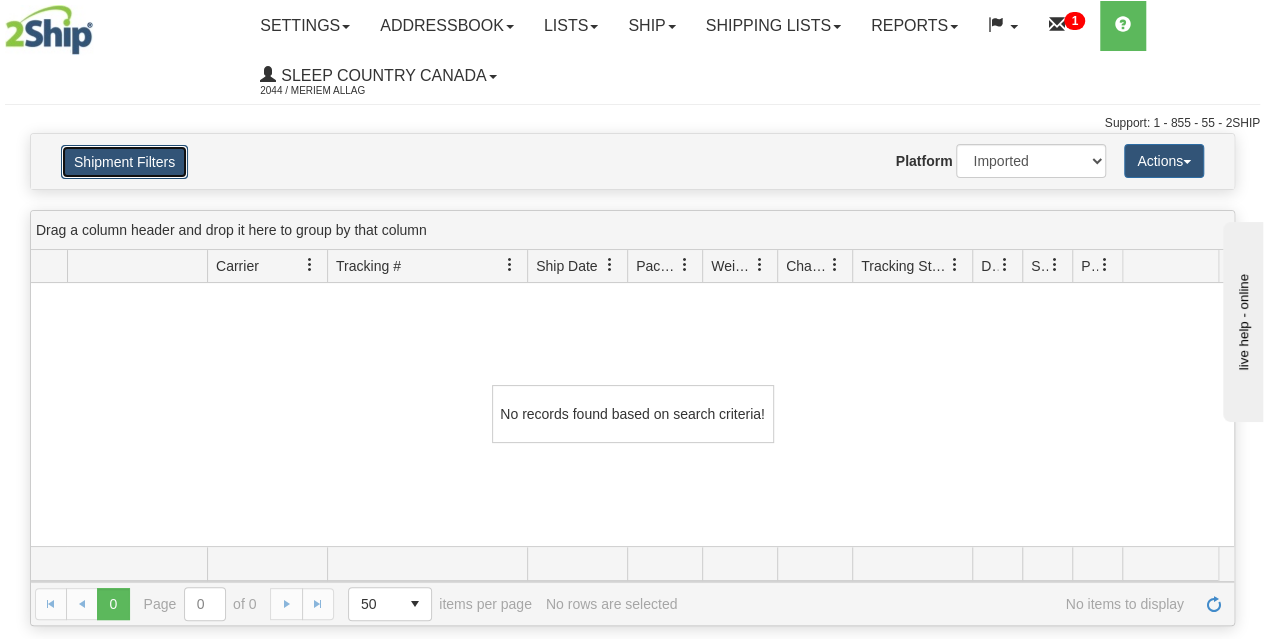 click on "Shipment Filters" at bounding box center (124, 162) 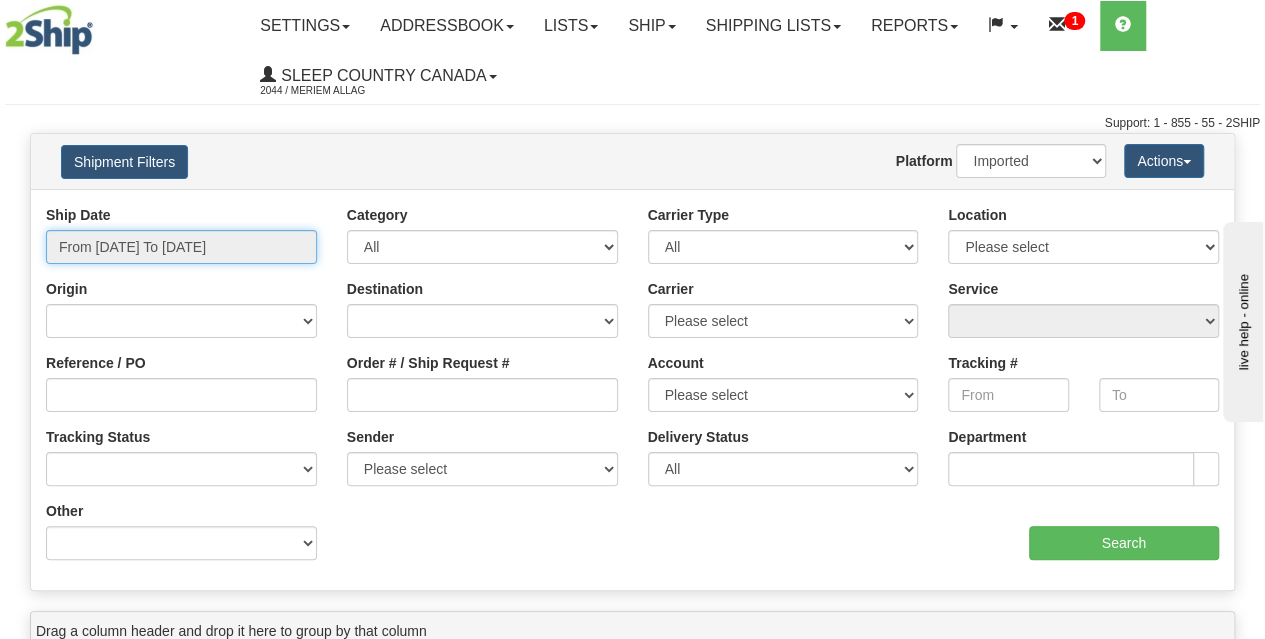click on "From [DATE] To [DATE]" at bounding box center (181, 247) 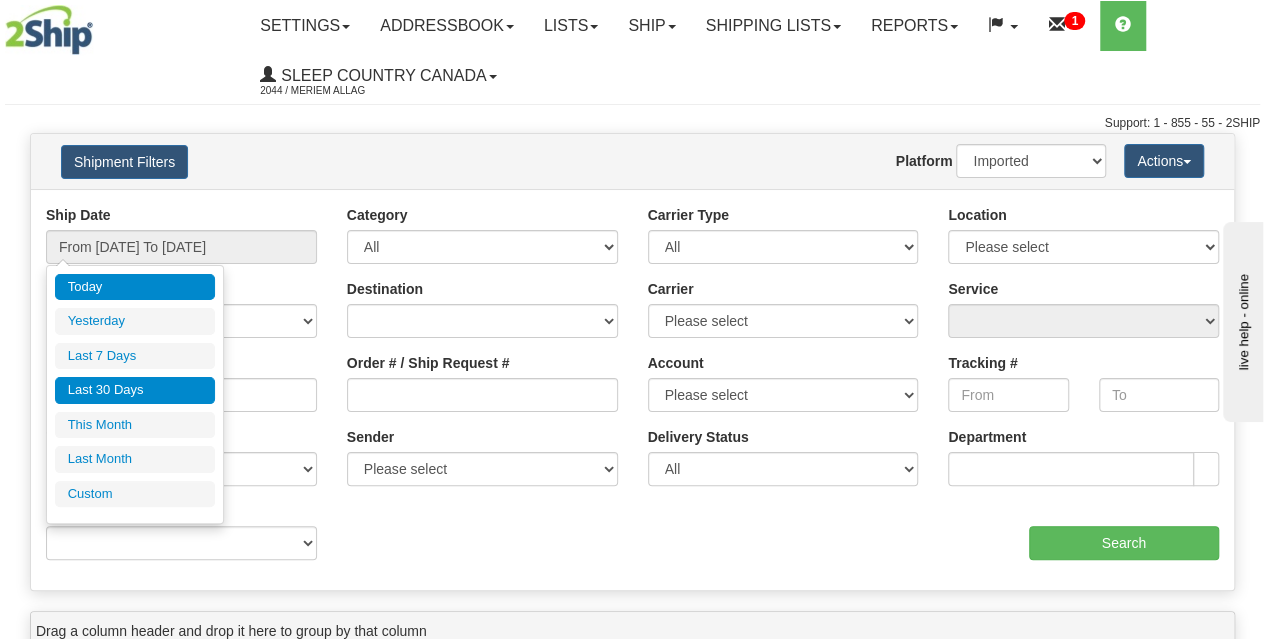 click on "Last 30 Days" at bounding box center (135, 390) 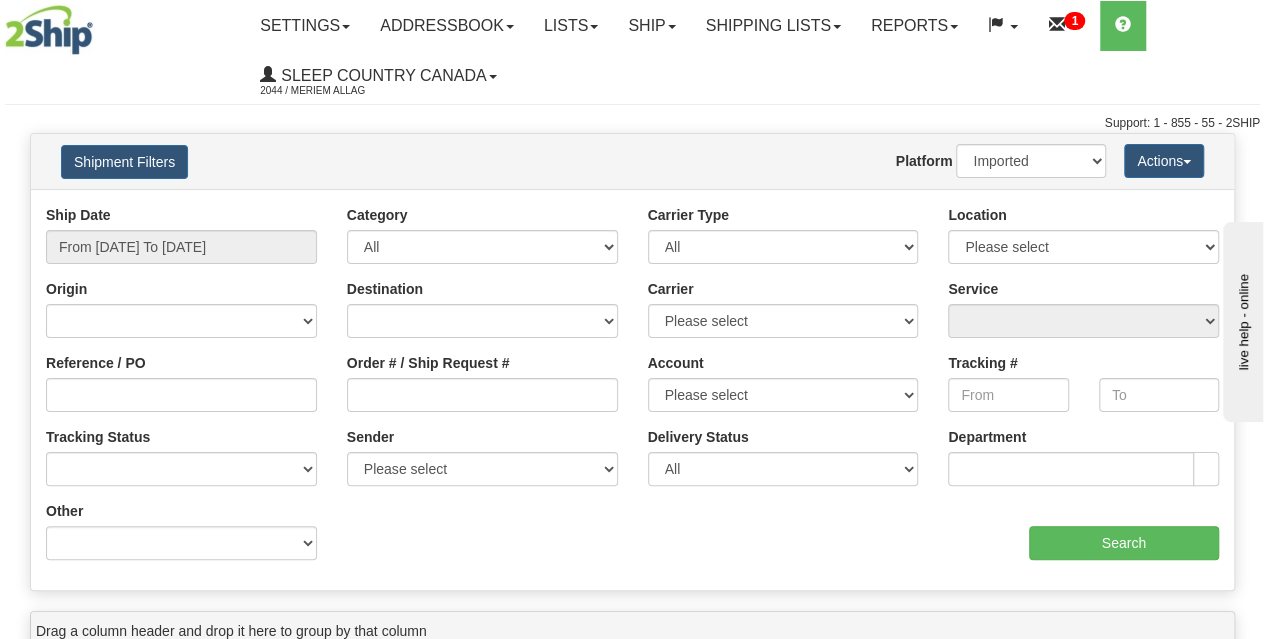 type on "From [DATE] To [DATE]" 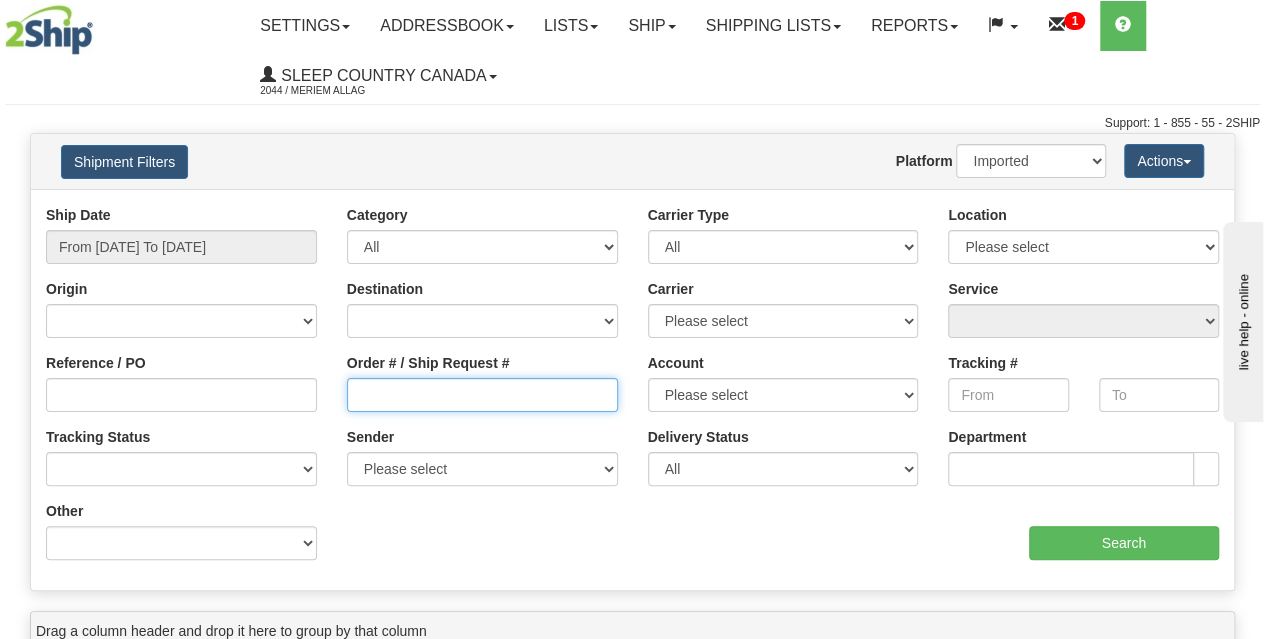 click on "Order # / Ship Request #" at bounding box center (482, 395) 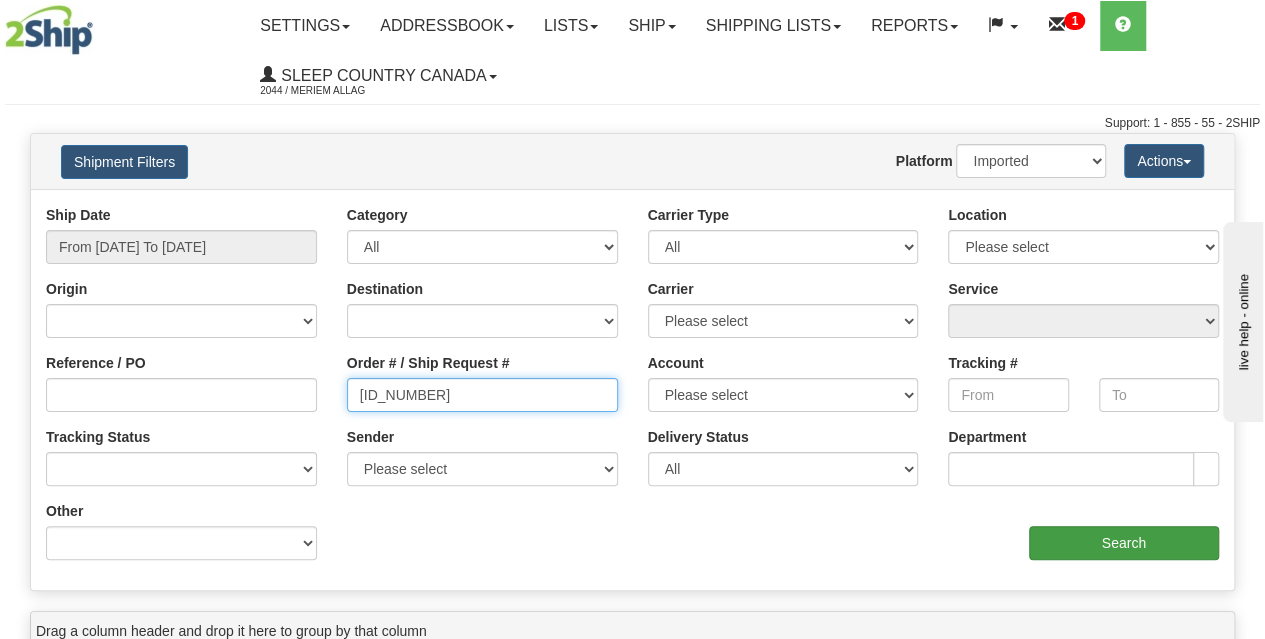 type on "[ID_NUMBER]" 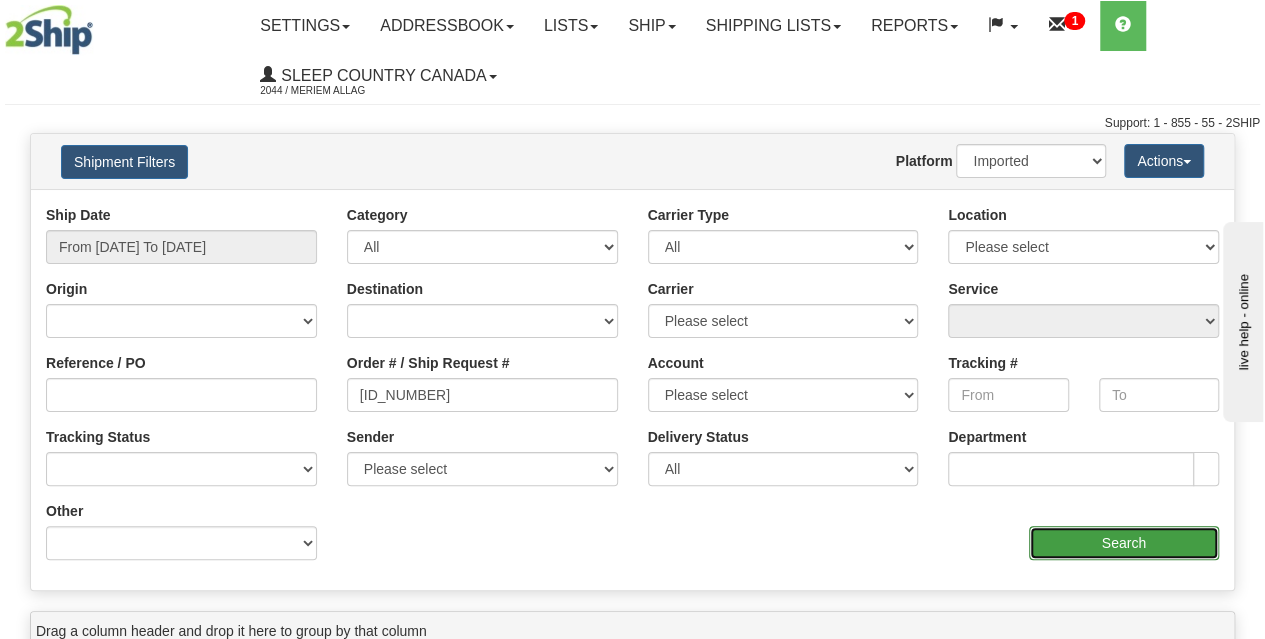 click on "Search" at bounding box center (1124, 543) 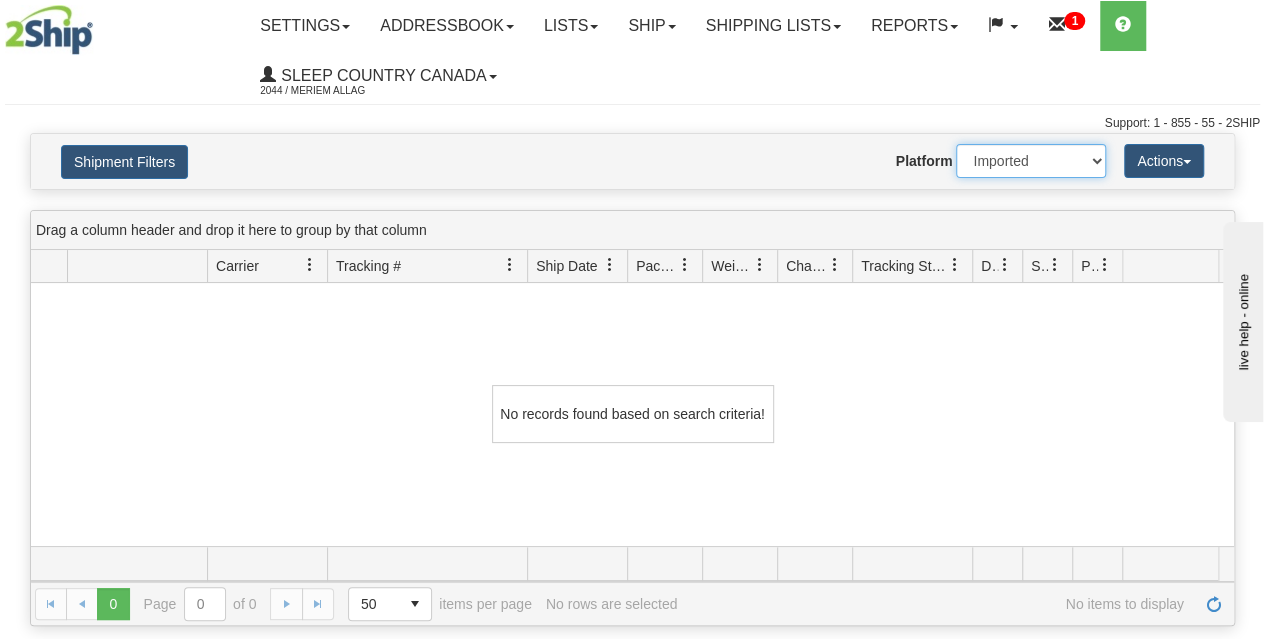 click on "2Ship
Imported" at bounding box center [1031, 161] 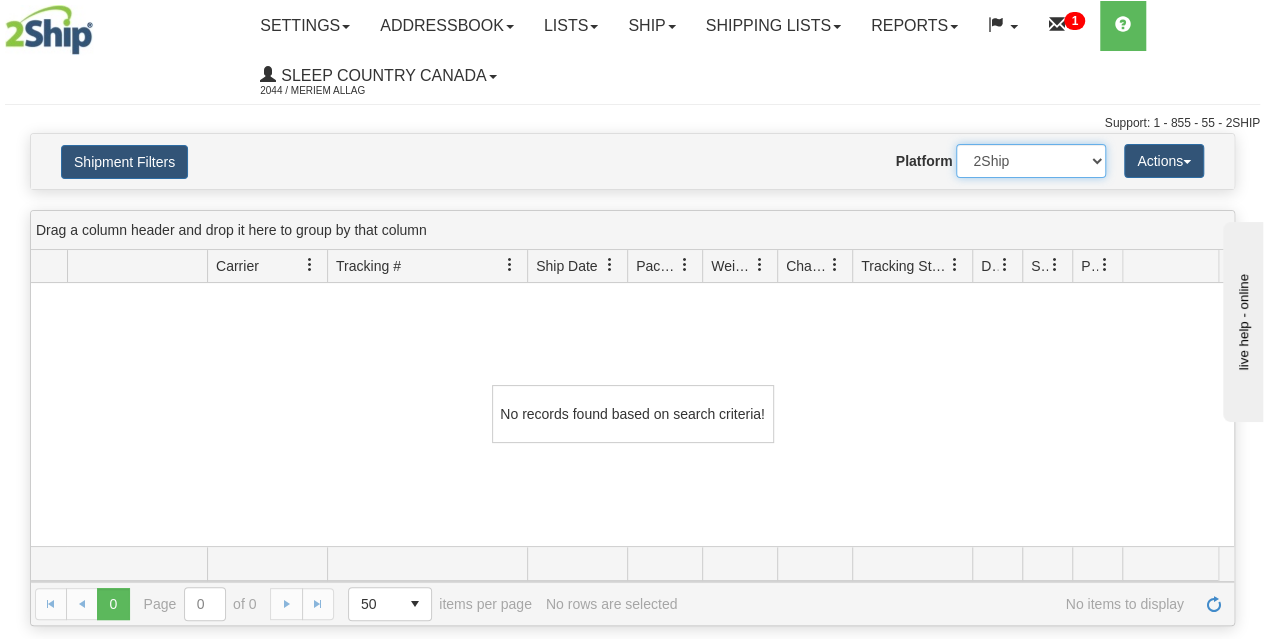 click on "2Ship
Imported" at bounding box center [1031, 161] 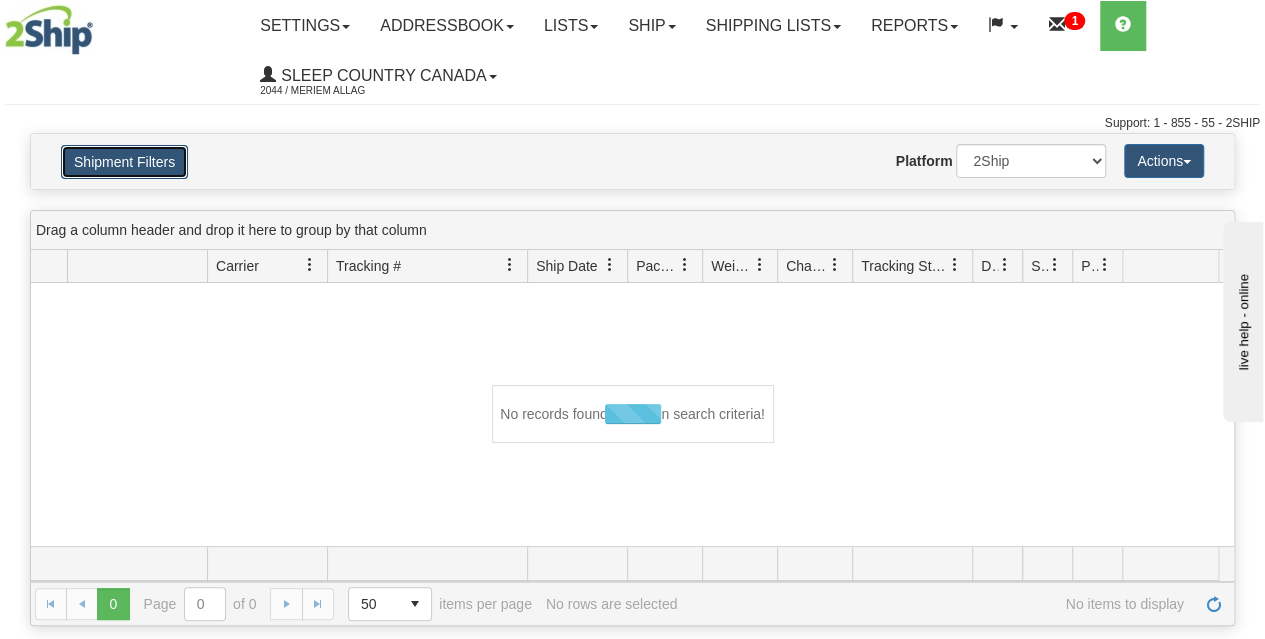 click on "Shipment Filters" at bounding box center (124, 162) 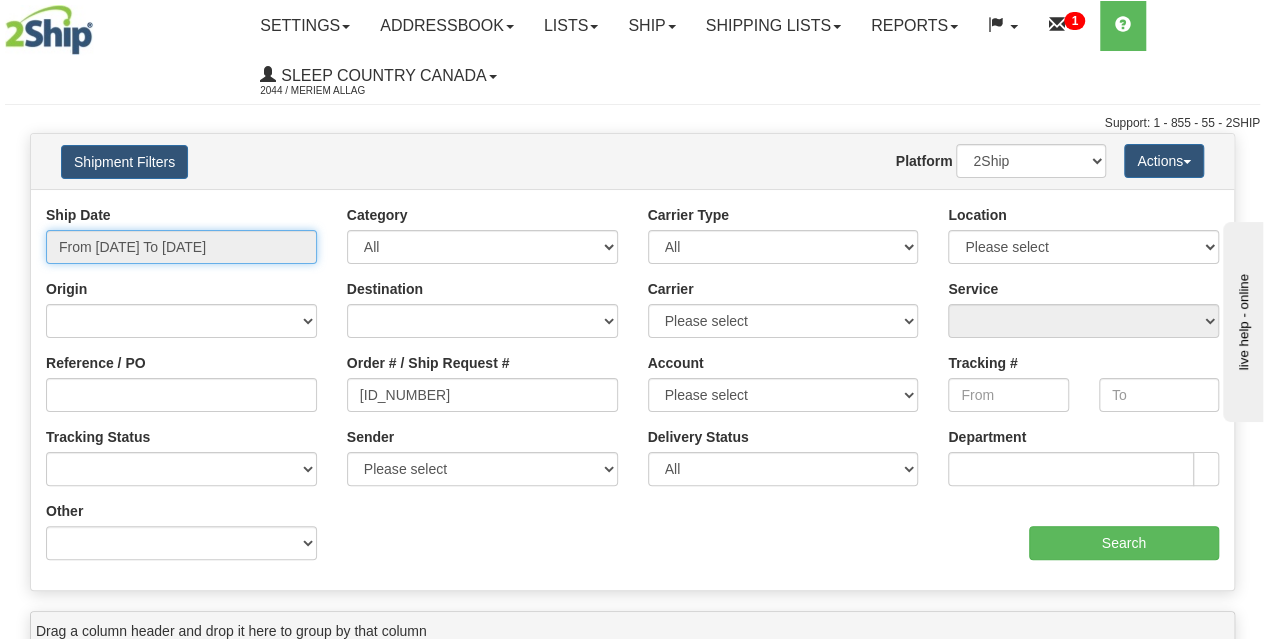 click on "From [DATE] To [DATE]" at bounding box center [181, 247] 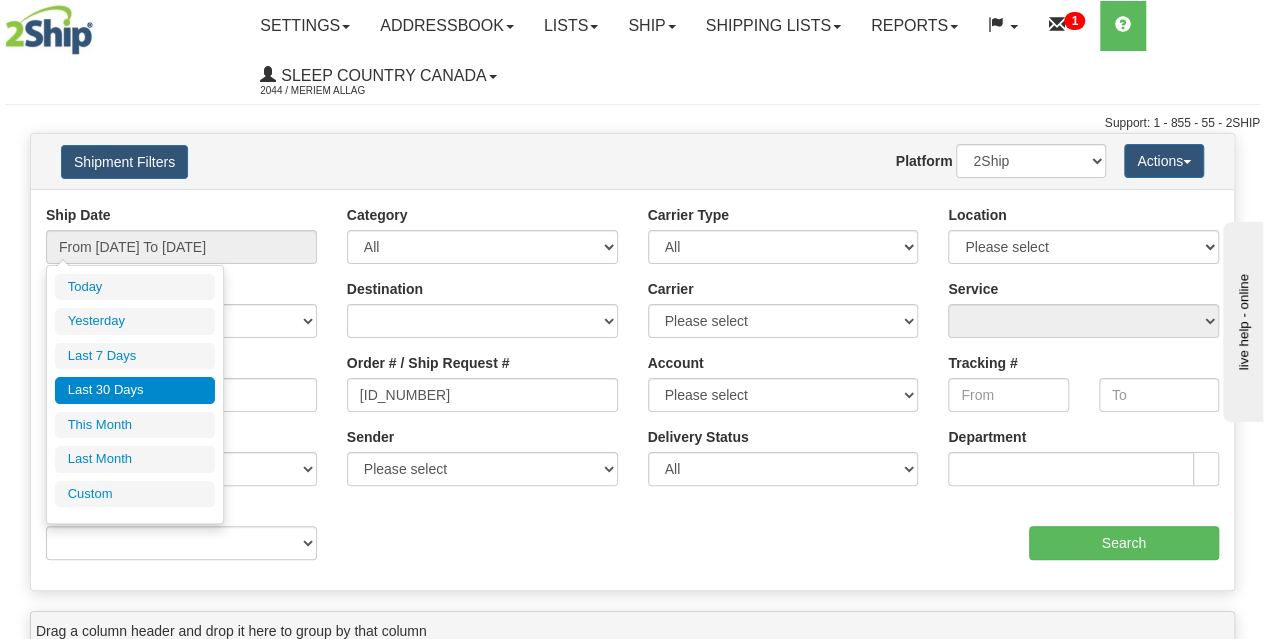 click on "Last 30 Days" at bounding box center [135, 390] 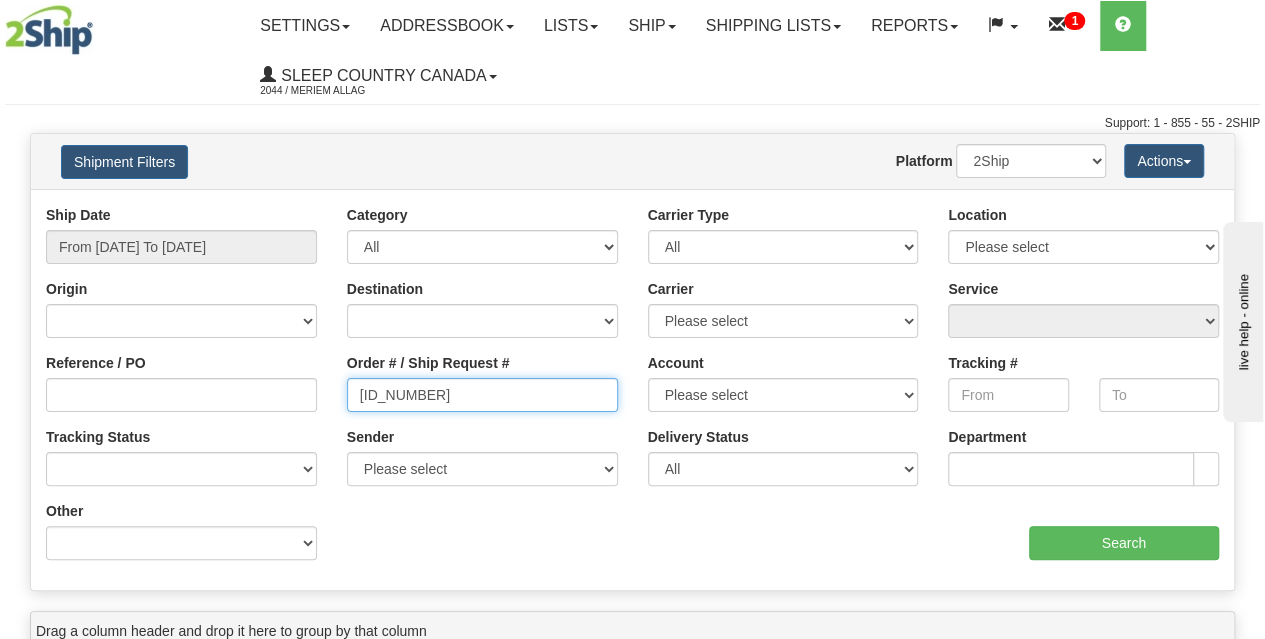 click on "[ID_NUMBER]" at bounding box center (482, 395) 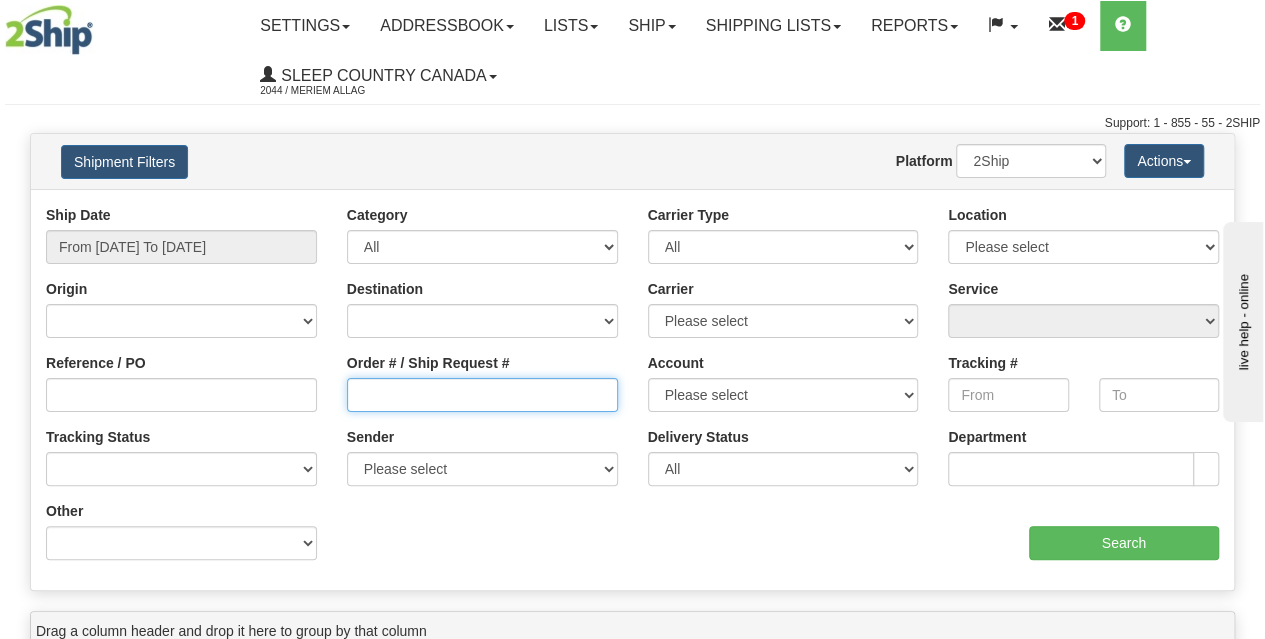 paste on "[ID_NUMBER]" 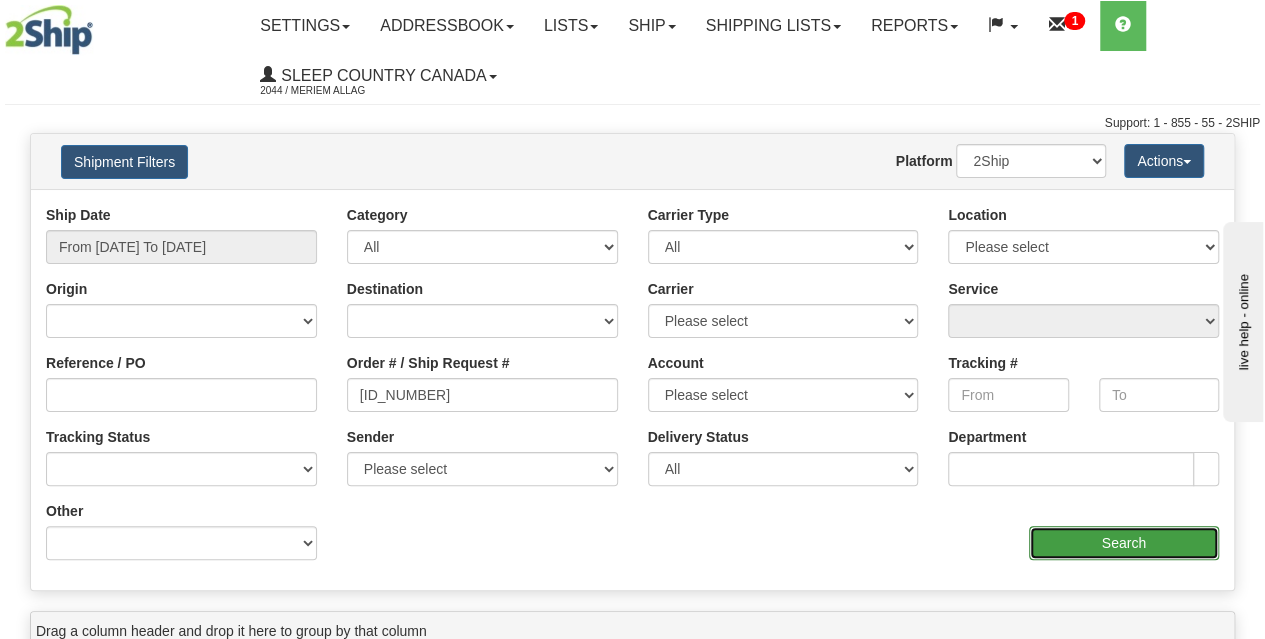 click on "Search" at bounding box center (1124, 543) 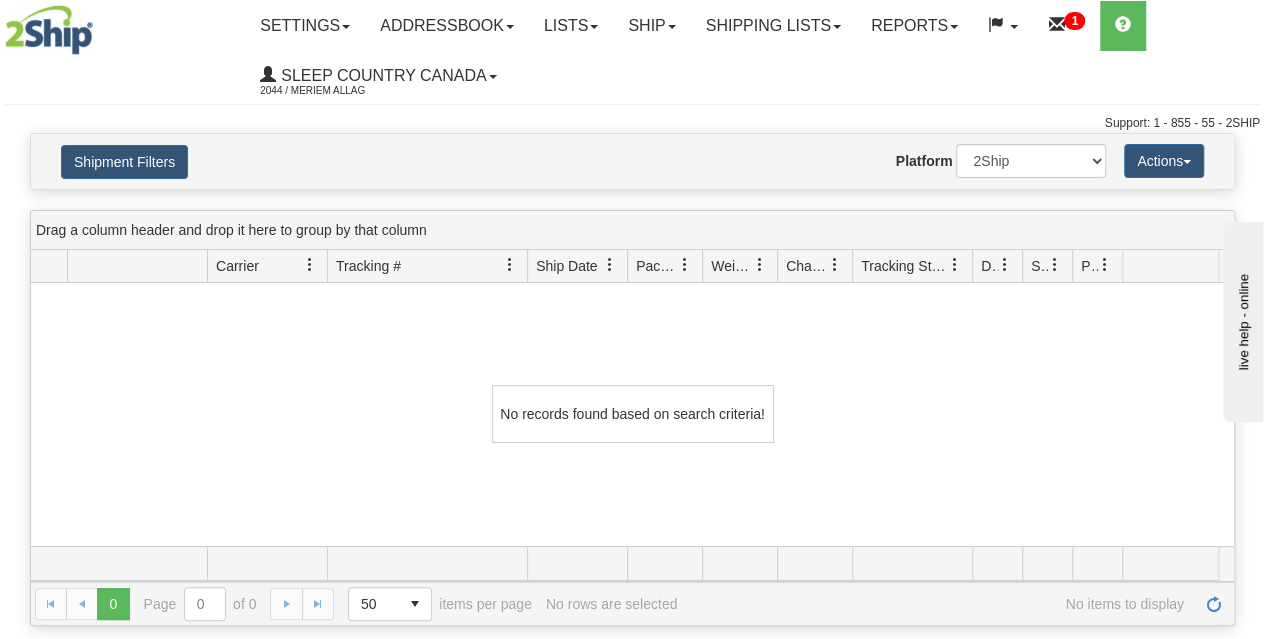 scroll, scrollTop: 0, scrollLeft: 0, axis: both 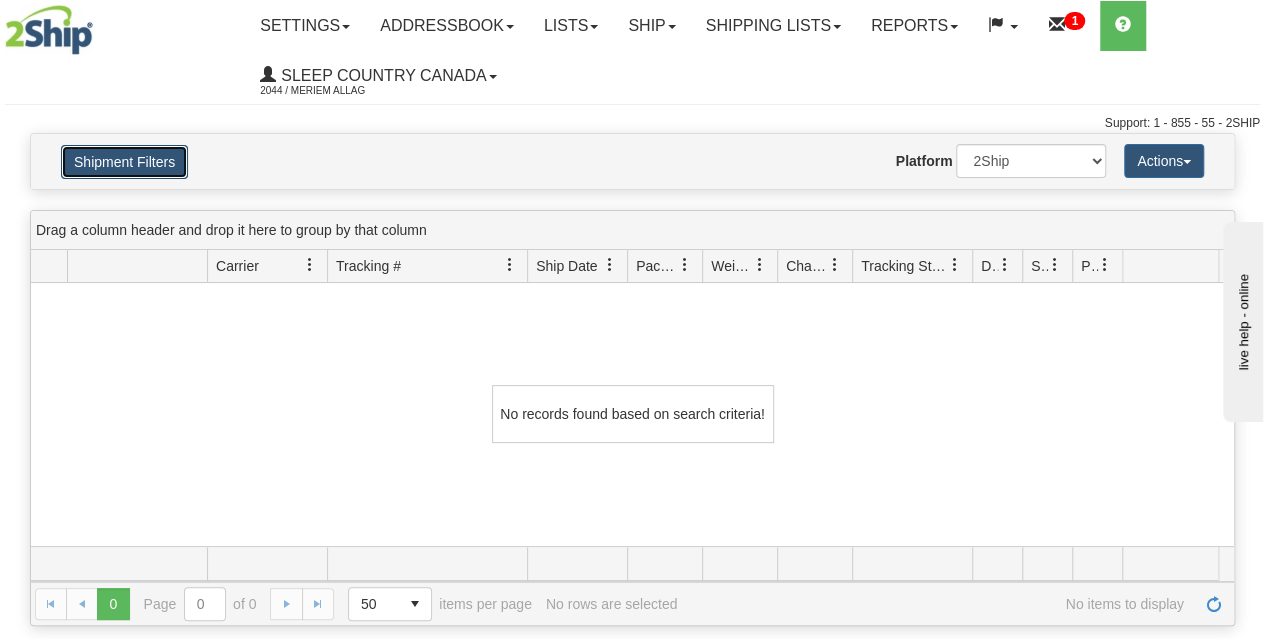 click on "Shipment Filters" at bounding box center [124, 162] 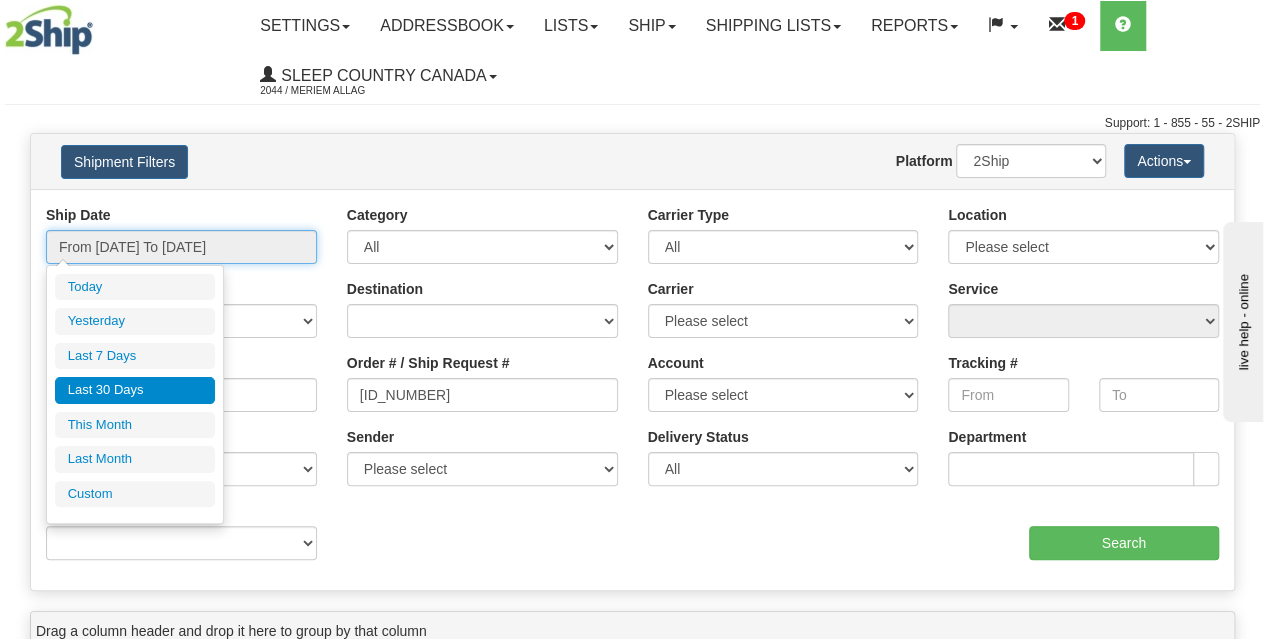 click on "From [DATE] To [DATE]" at bounding box center [181, 247] 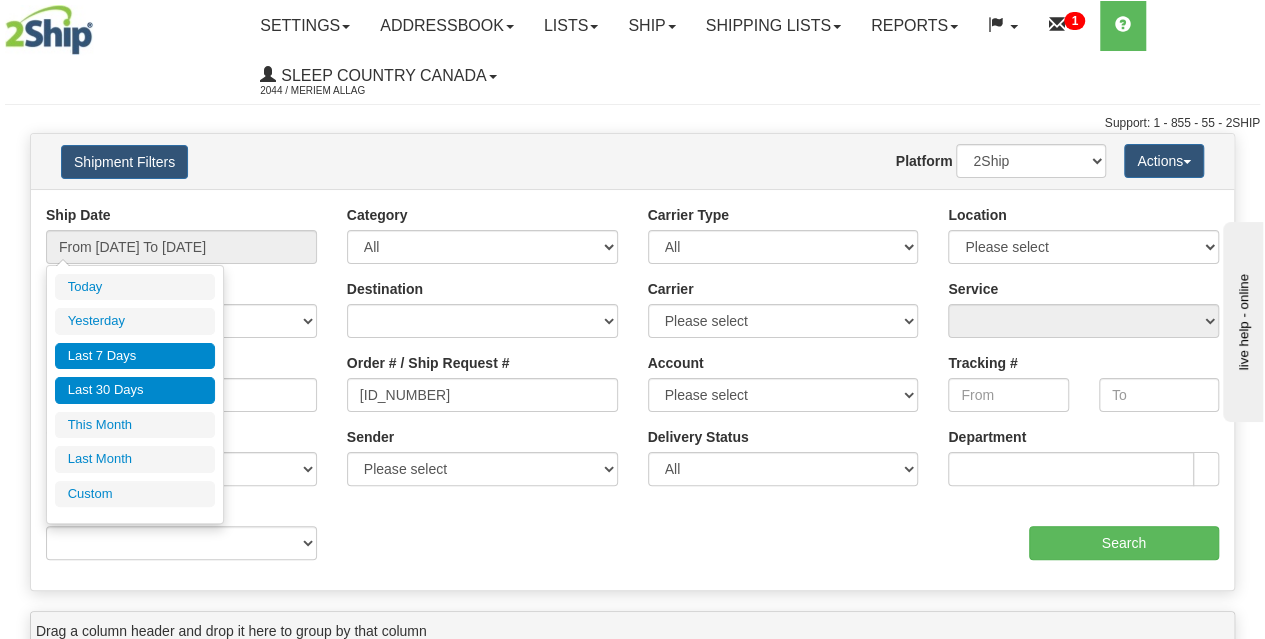 click on "Last 7 Days" at bounding box center (135, 356) 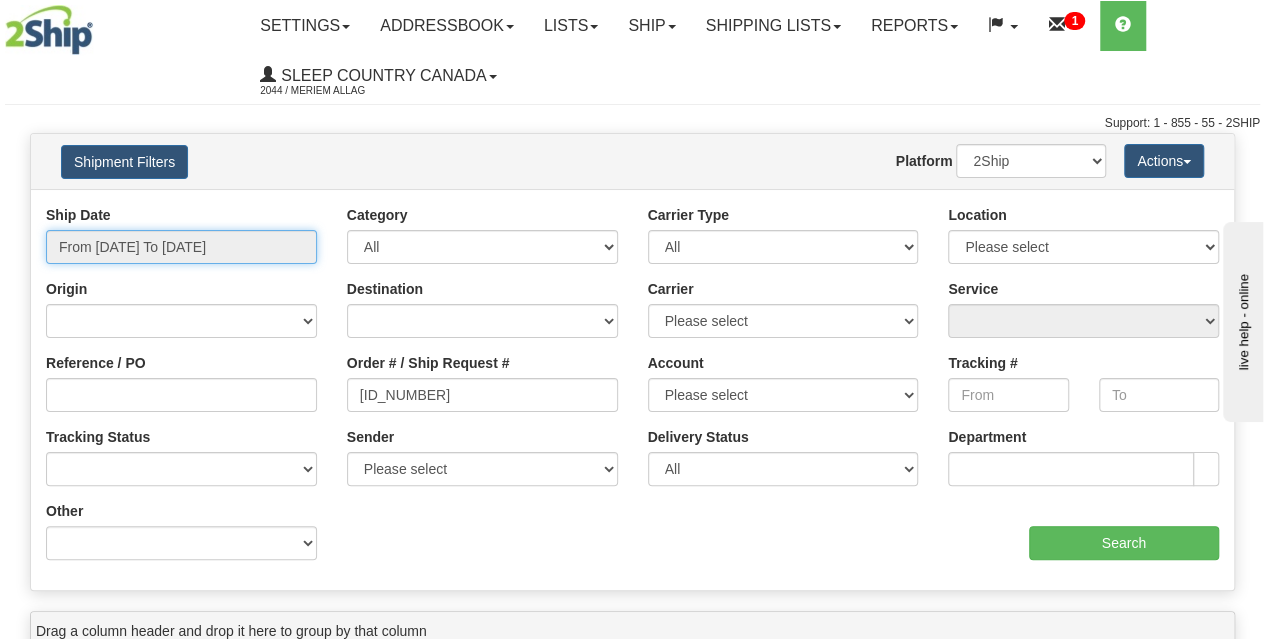 click on "From [DATE] To [DATE]" at bounding box center (181, 247) 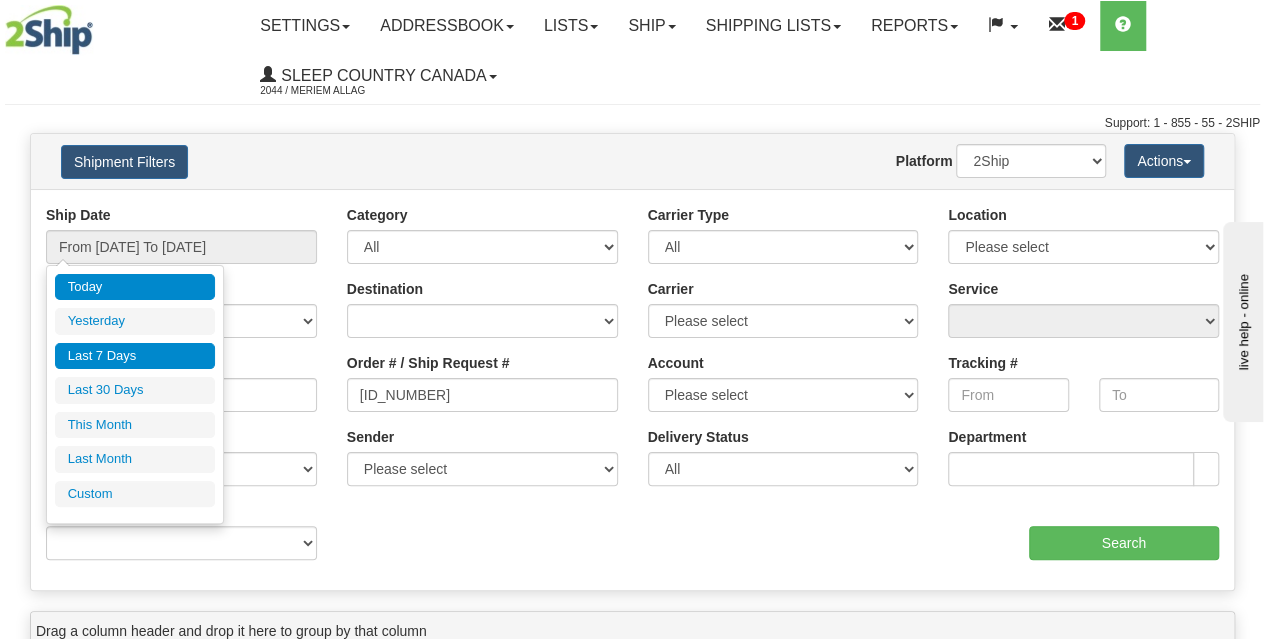 click on "Today" at bounding box center [135, 287] 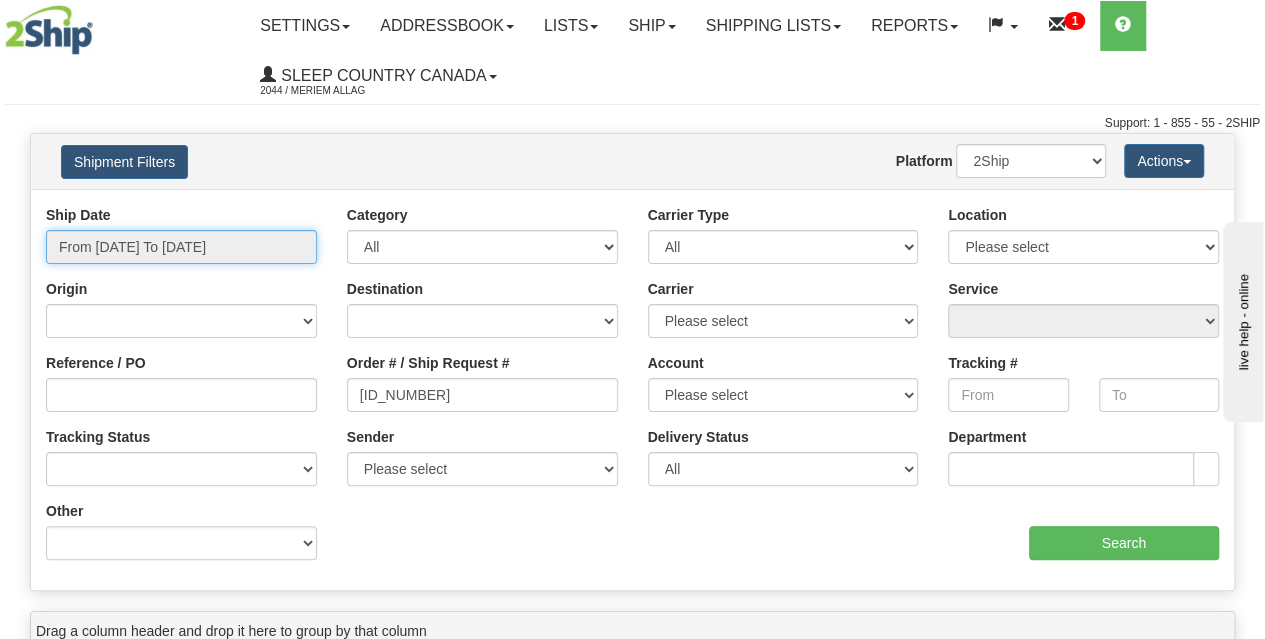 click on "From [DATE] To [DATE]" at bounding box center (181, 247) 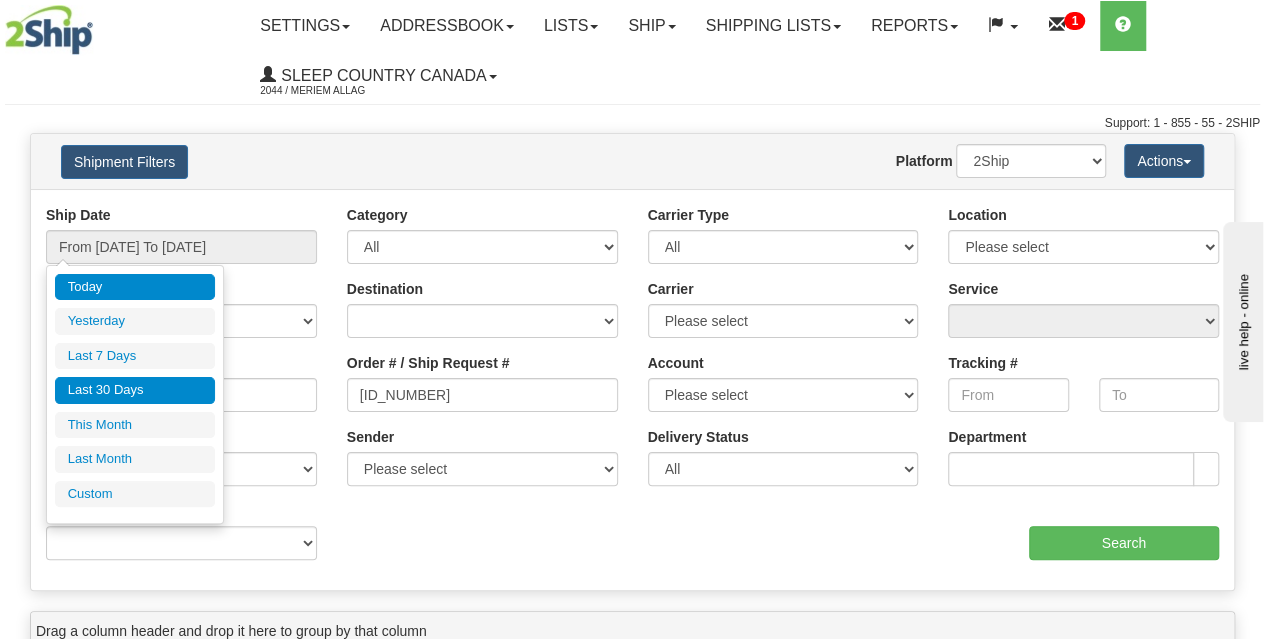 click on "Last 30 Days" at bounding box center (135, 390) 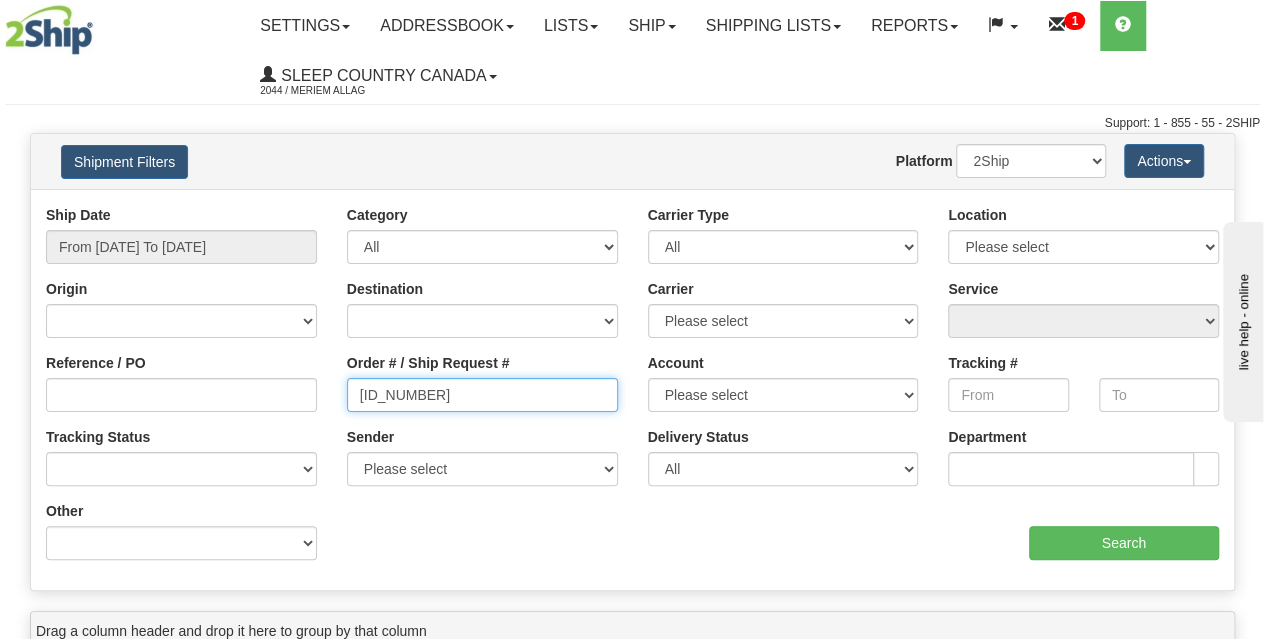 click on "[ID_NUMBER]" at bounding box center (482, 395) 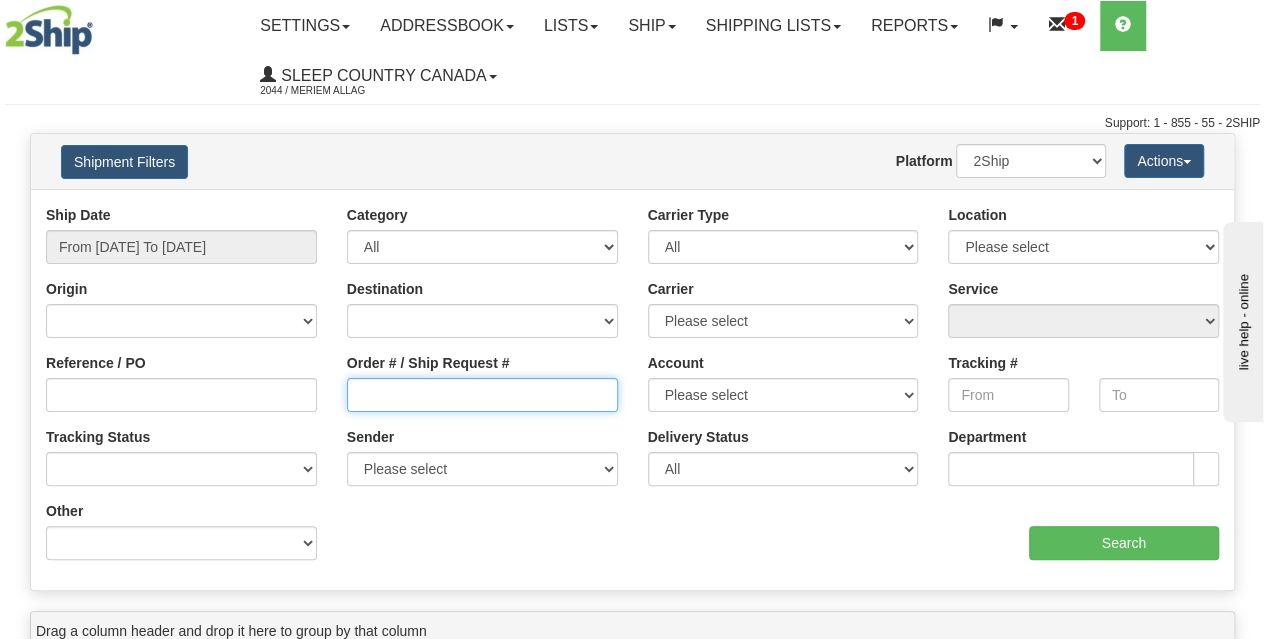 paste on "[ID_NUMBER]" 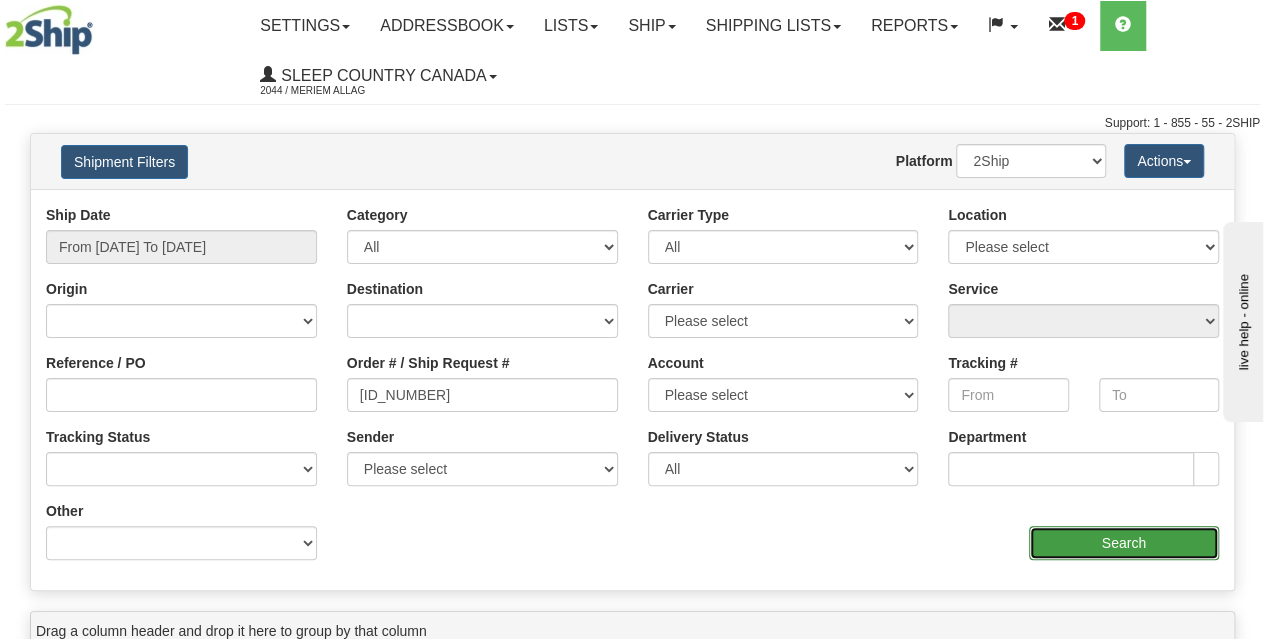 click on "Search" at bounding box center [1124, 543] 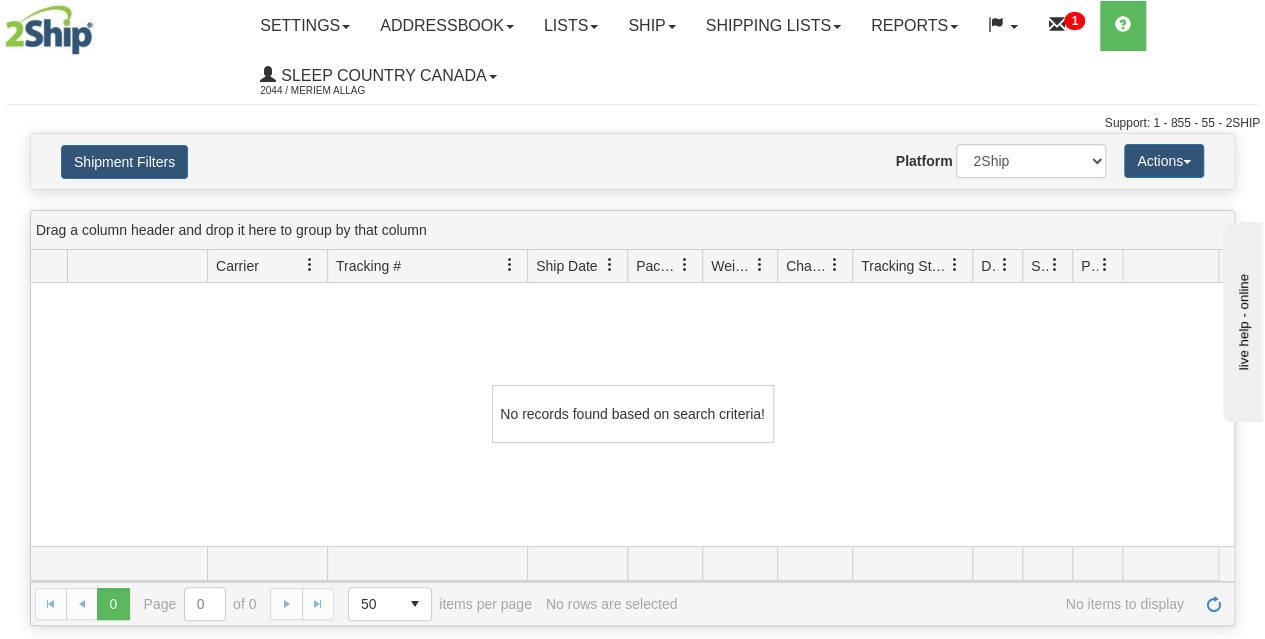 click on "Shipment Filters
Website
Agent
Nothing selected
Client
User
Platform
2Ship
Imported
Actions
Save Grid Layout
Remove Grid Layout
Track Selected
Track All
Export to Excel
Export to CSV" at bounding box center [632, 161] 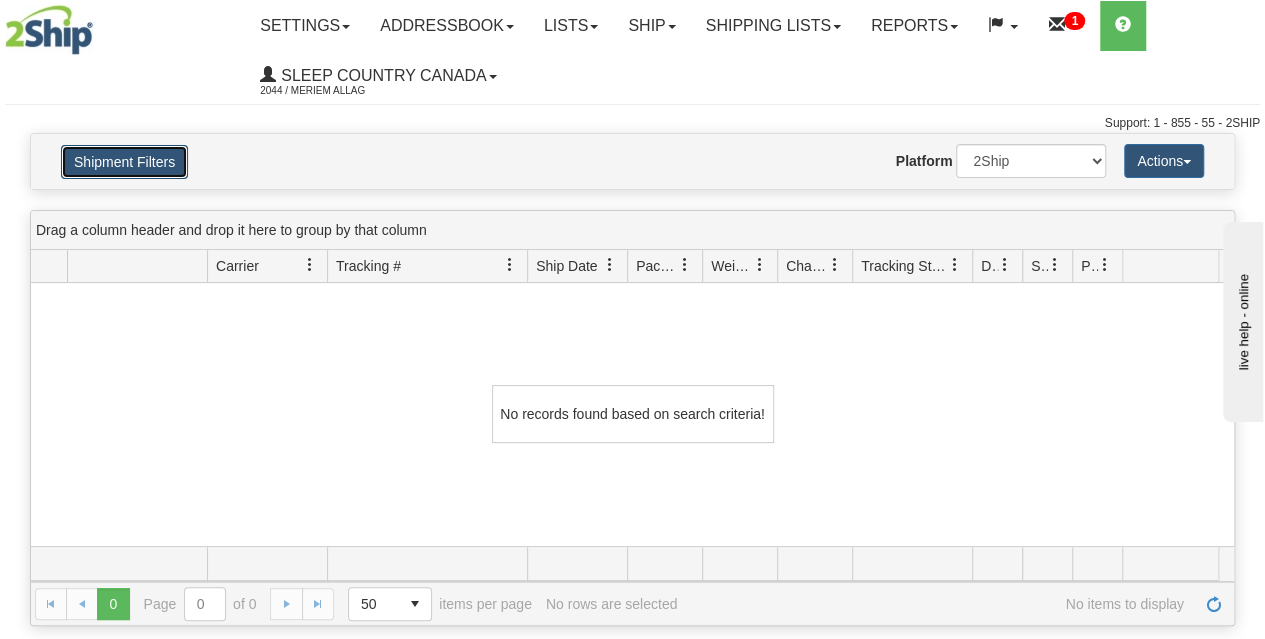click on "Shipment Filters" at bounding box center (124, 162) 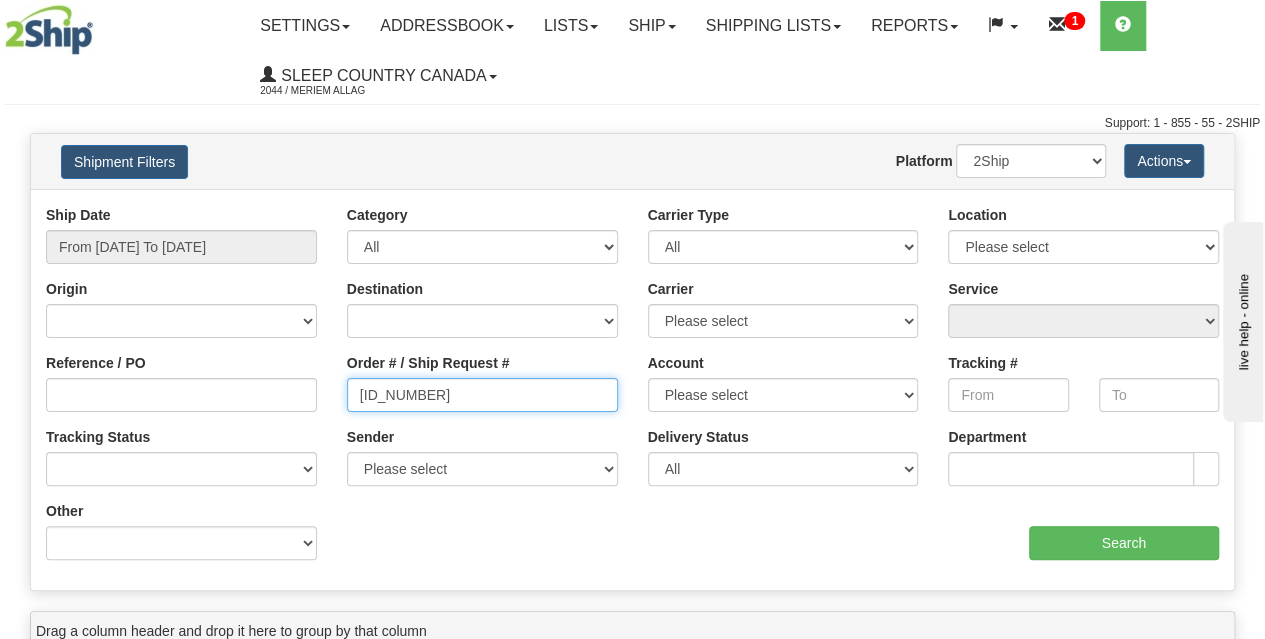 drag, startPoint x: 460, startPoint y: 389, endPoint x: 354, endPoint y: 393, distance: 106.07545 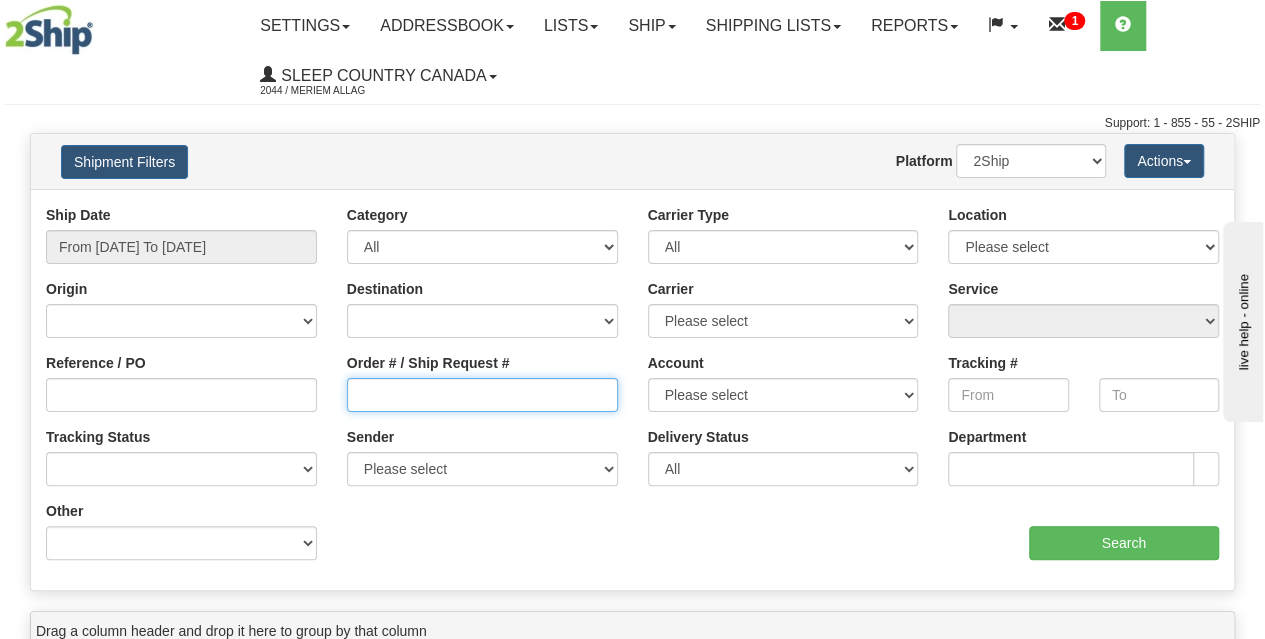 paste on "[ID_NUMBER]" 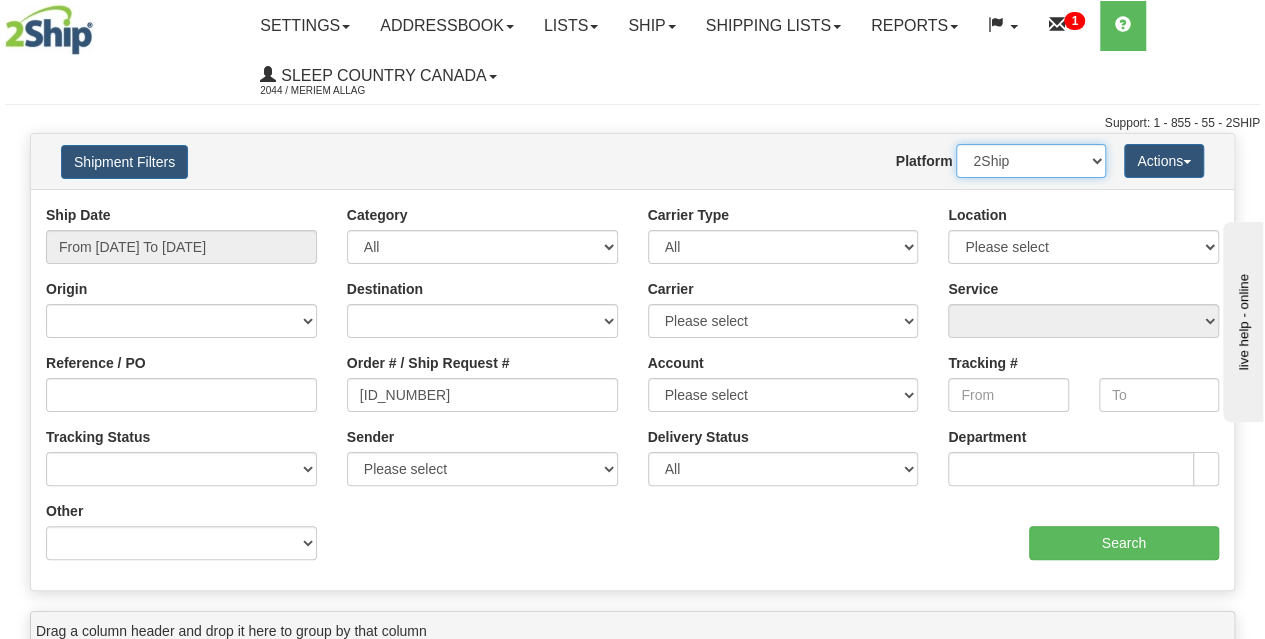 click on "2Ship
Imported" at bounding box center [1031, 161] 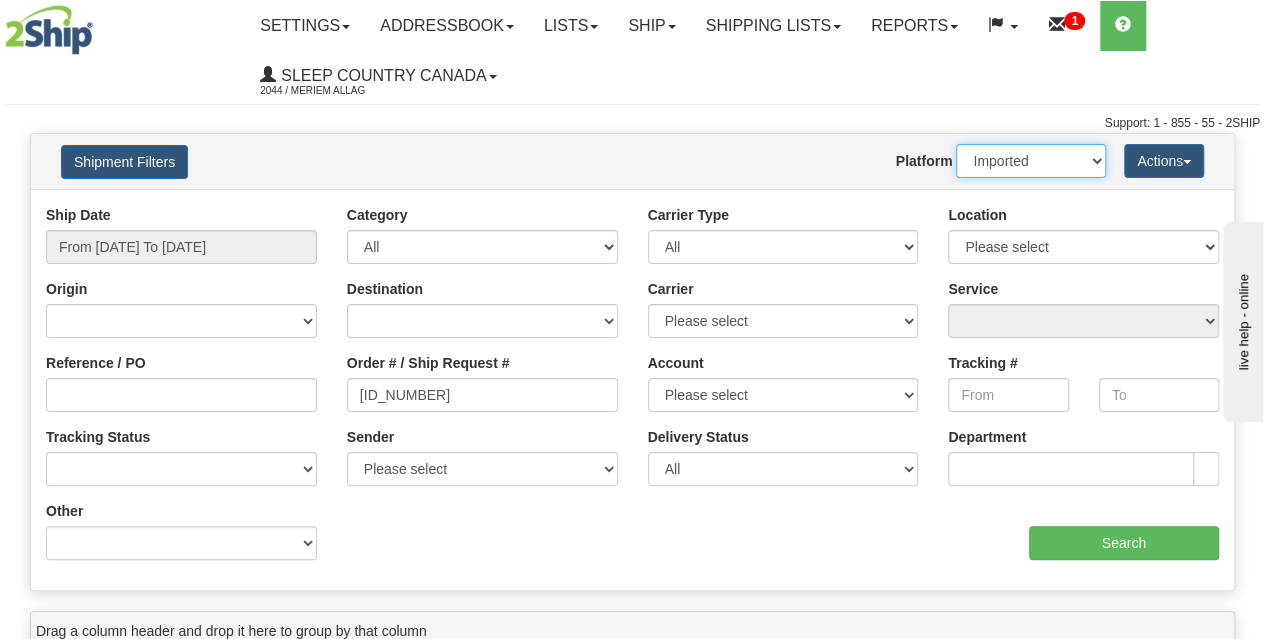 click on "2Ship
Imported" at bounding box center (1031, 161) 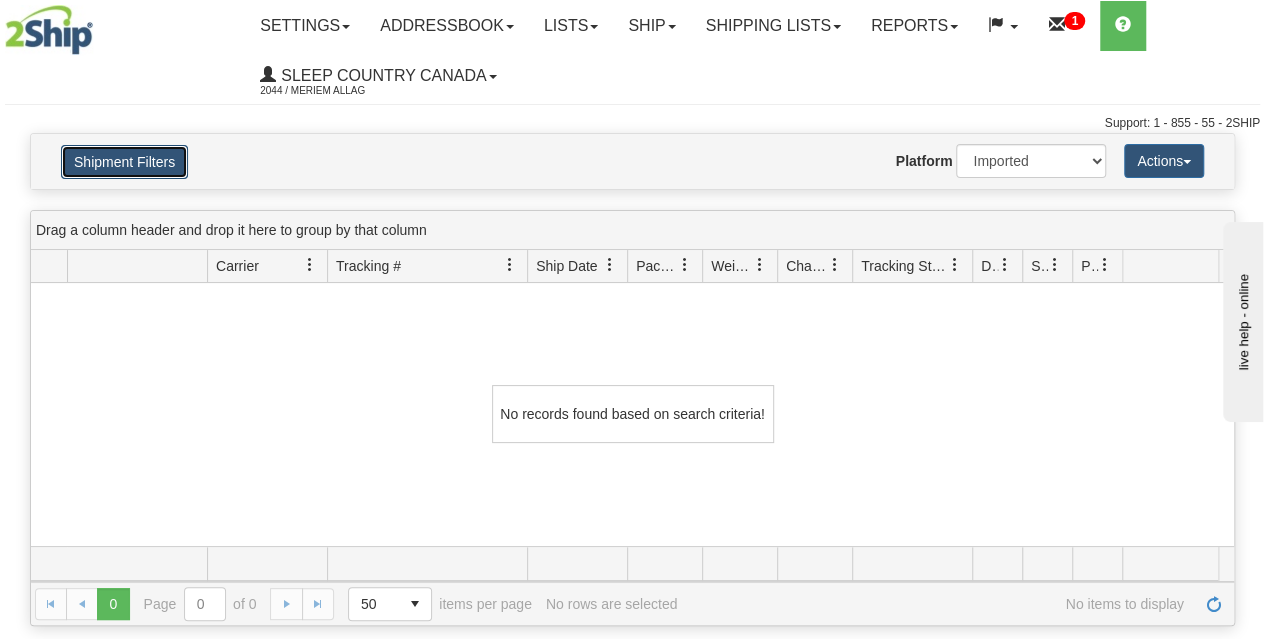 click on "Shipment Filters" at bounding box center (124, 162) 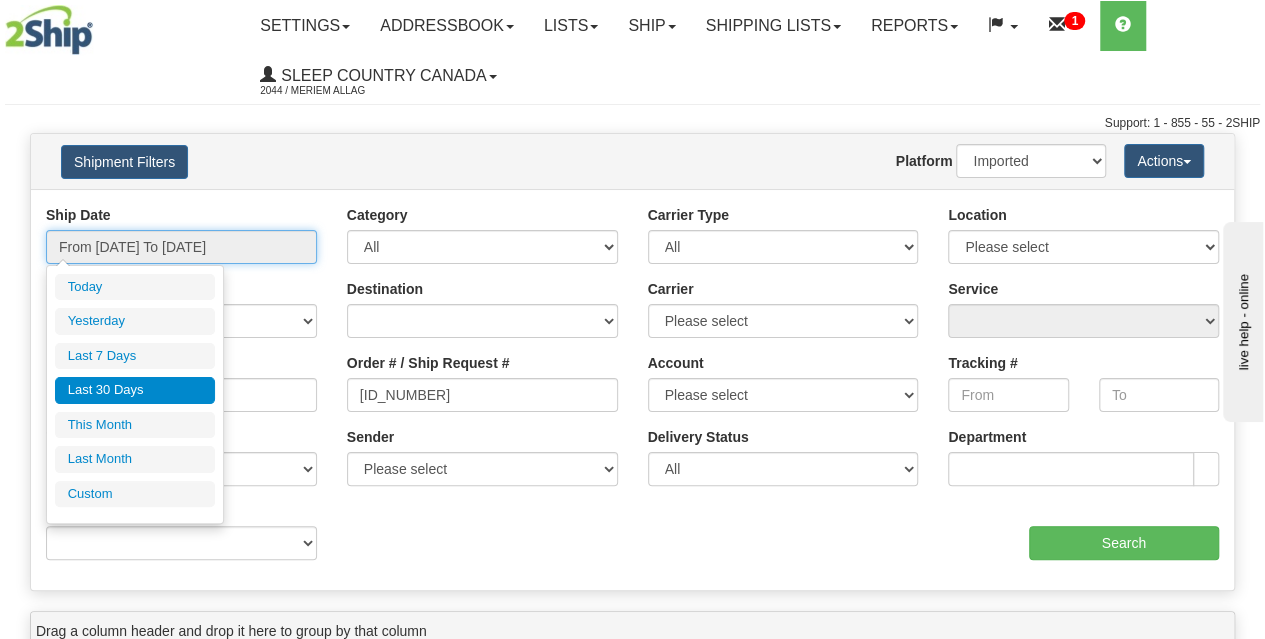 click on "From [DATE] To [DATE]" at bounding box center [181, 247] 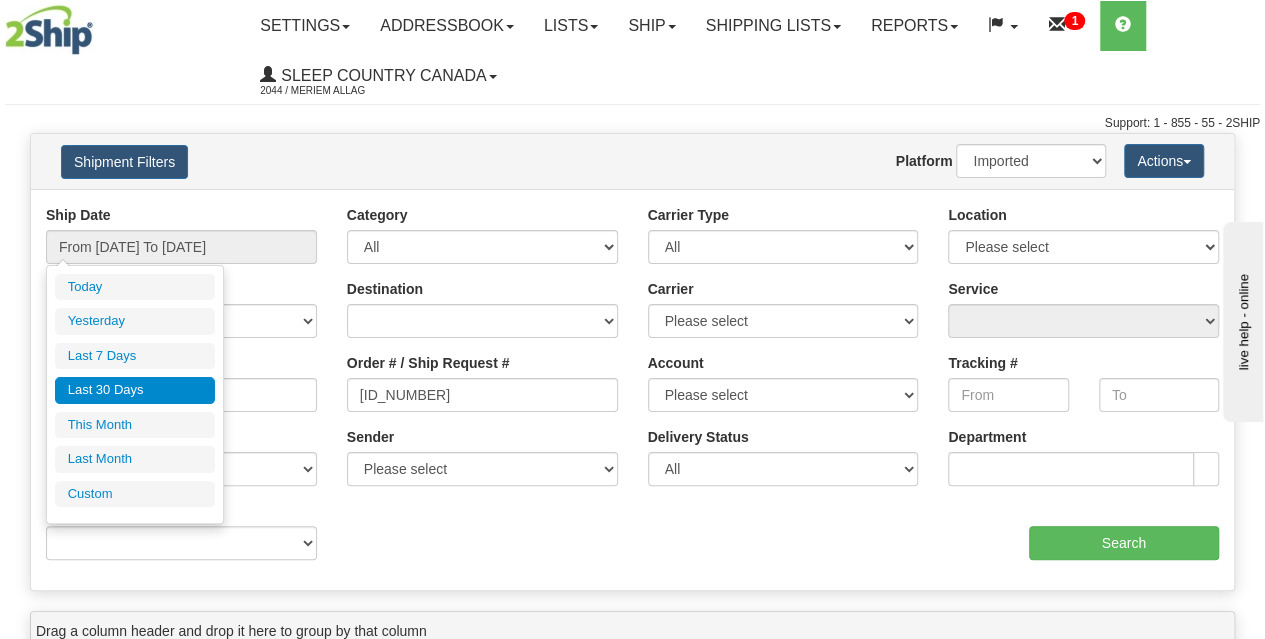 click on "Category
All
Inbound
Outbound" at bounding box center [482, 242] 